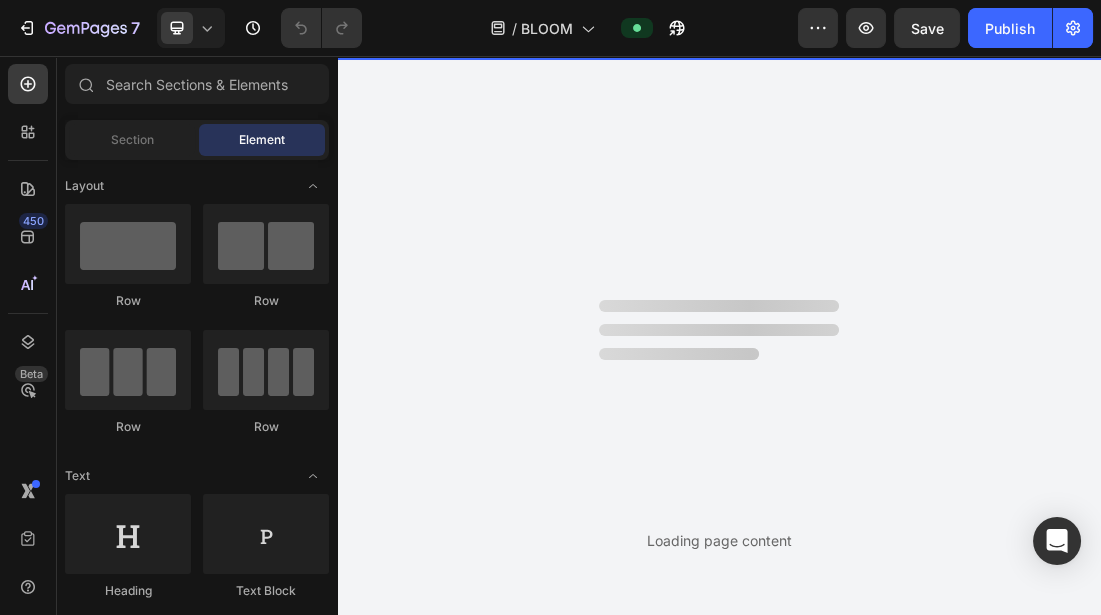 scroll, scrollTop: 0, scrollLeft: 0, axis: both 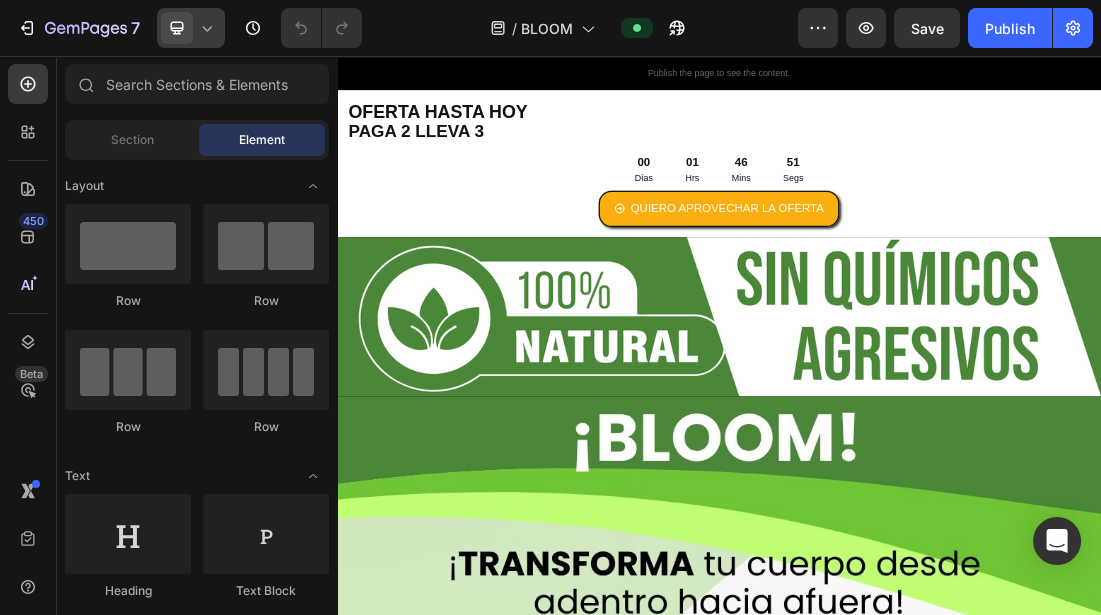 click 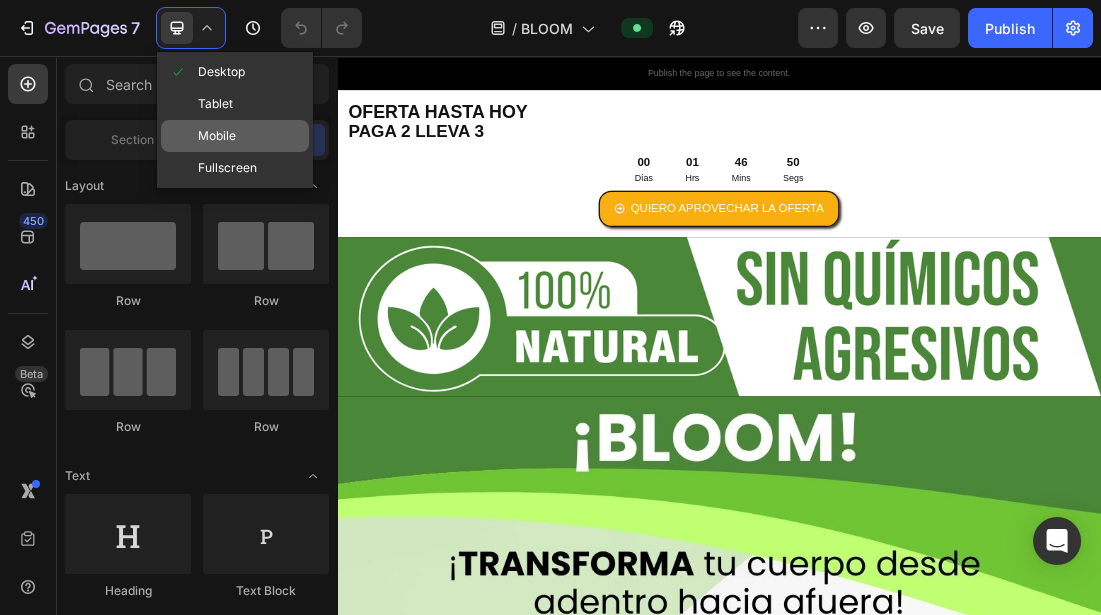 click on "Mobile" at bounding box center [217, 136] 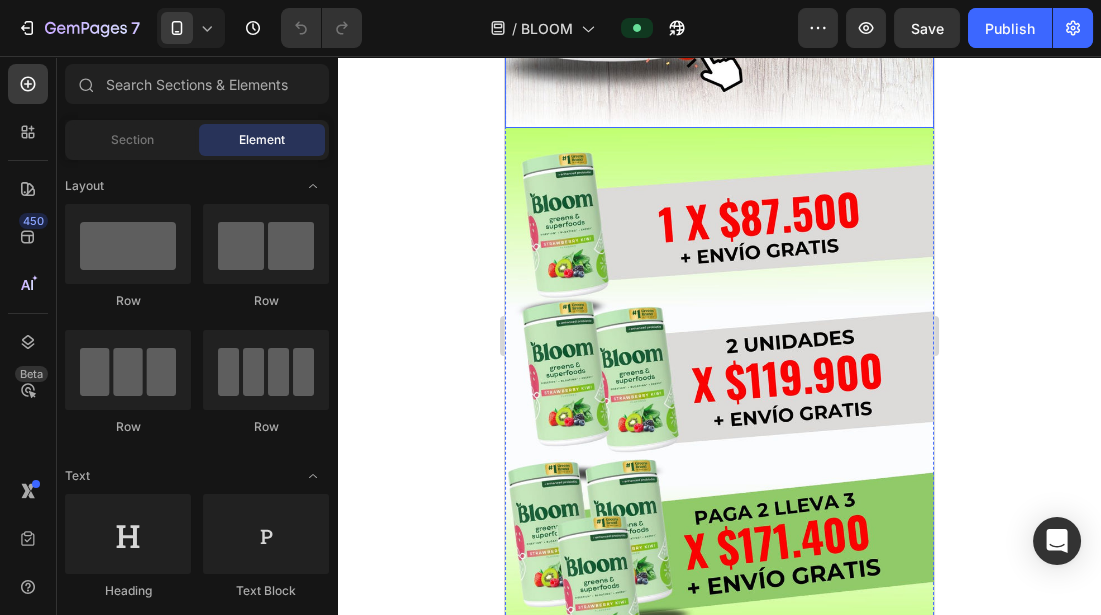scroll, scrollTop: 1341, scrollLeft: 0, axis: vertical 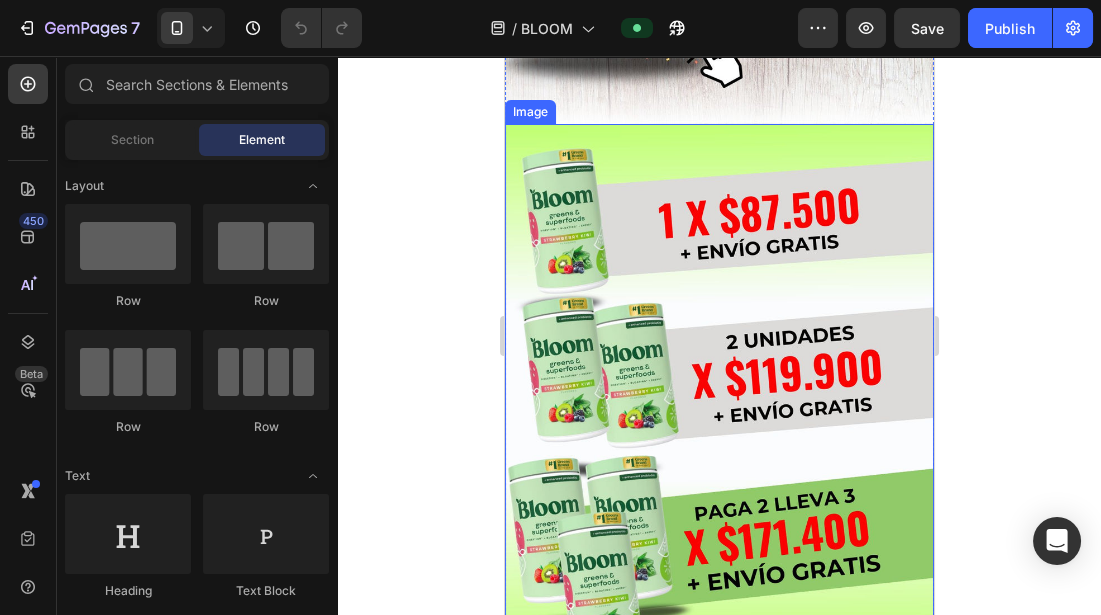 click at bounding box center [718, 392] 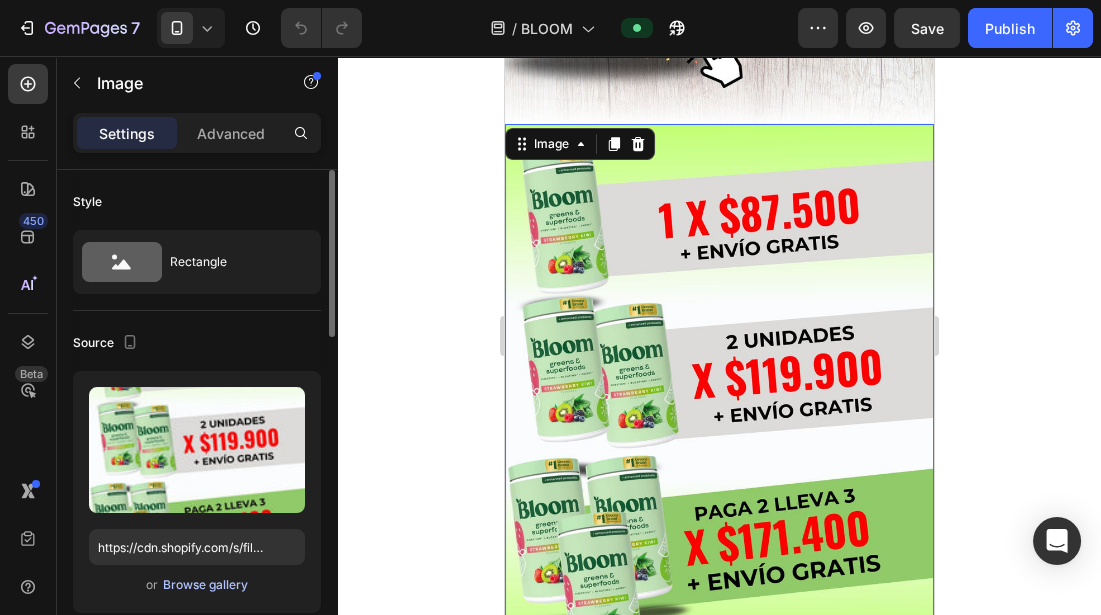 click on "Browse gallery" at bounding box center [205, 585] 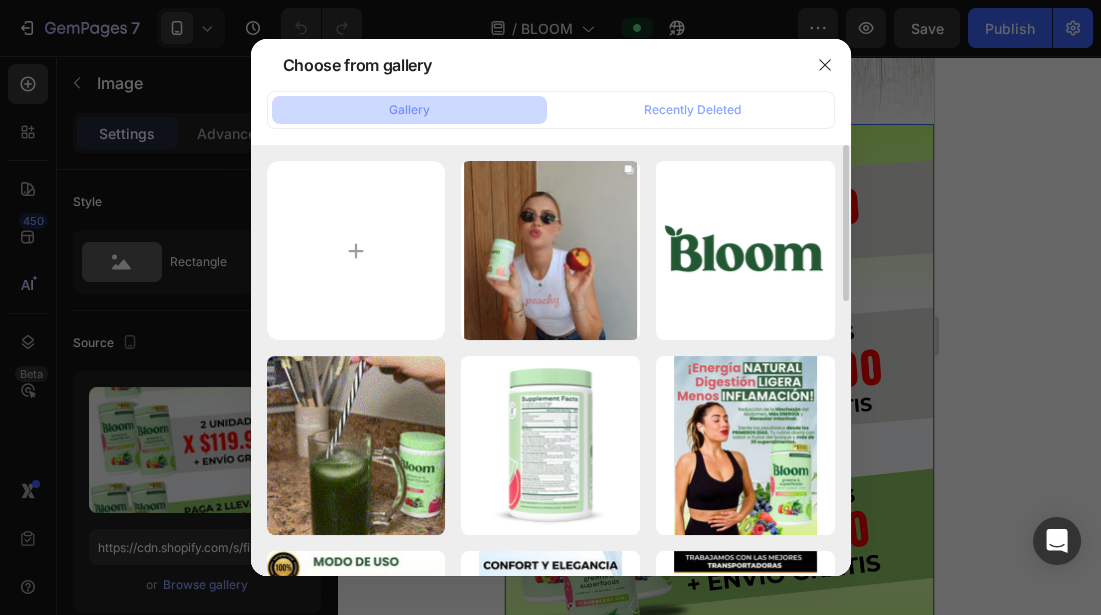 type on "C:\fakepath\[FILENAME]" 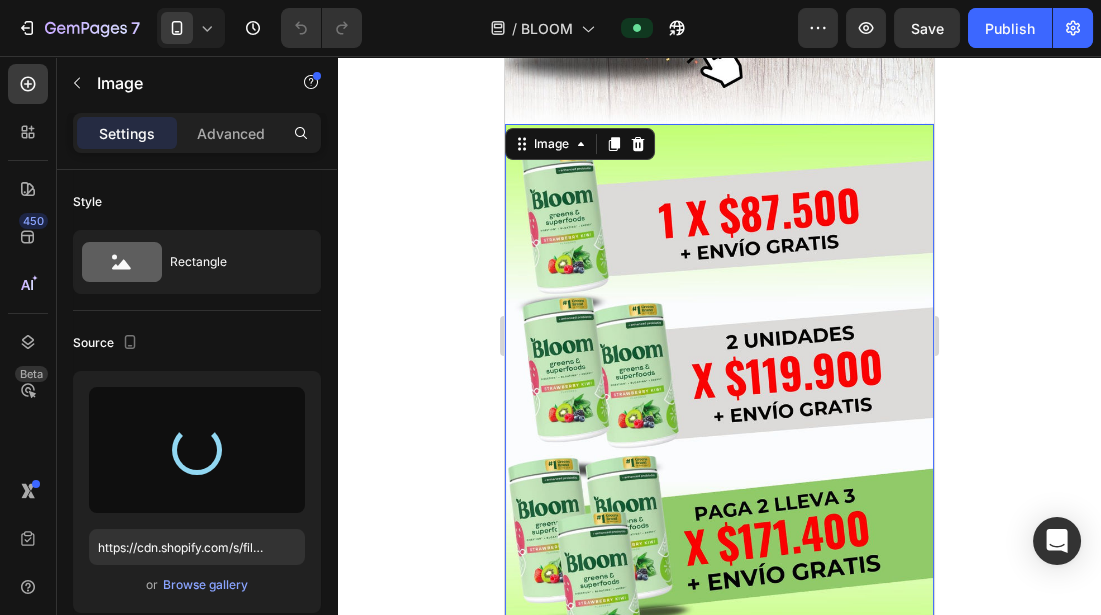 type on "https://cdn.shopify.com/s/files/1/0664/5314/3752/files/[FILENAME].jpg" 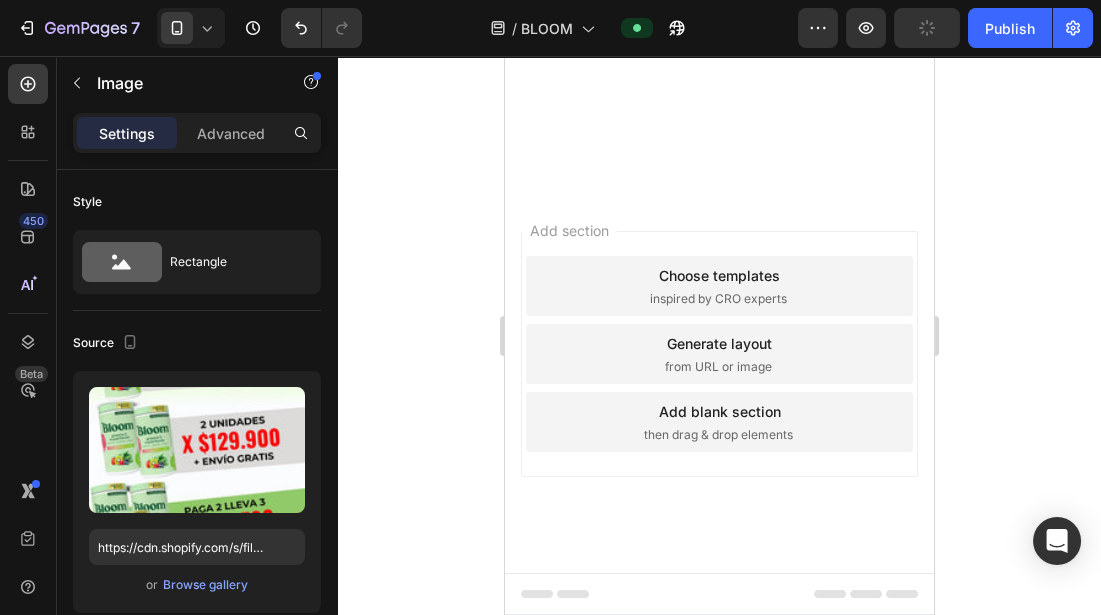 scroll, scrollTop: 3567, scrollLeft: 0, axis: vertical 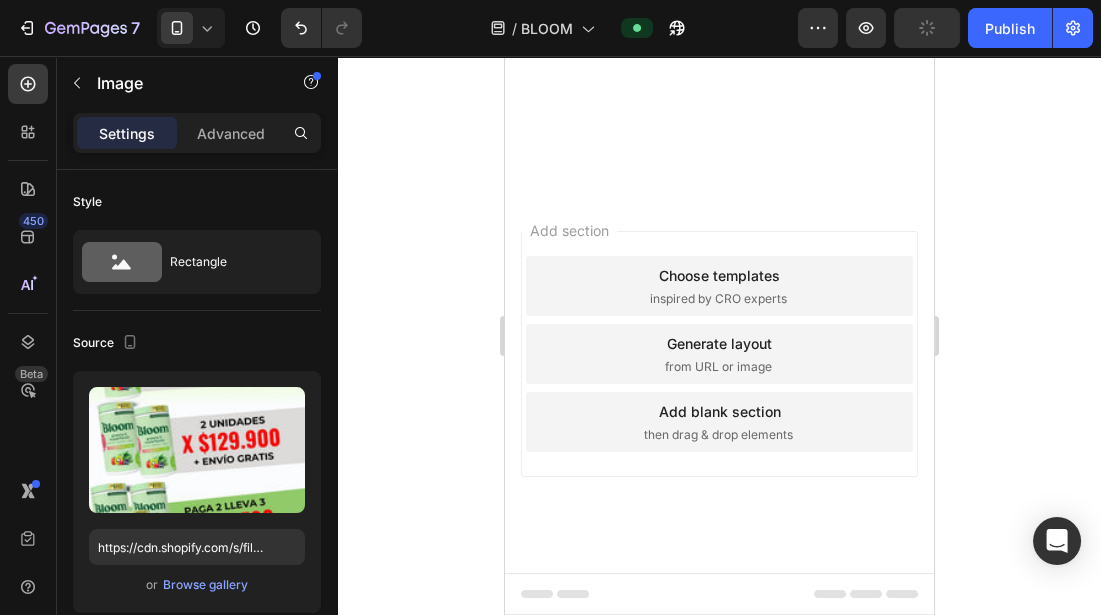 click at bounding box center [718, -2264] 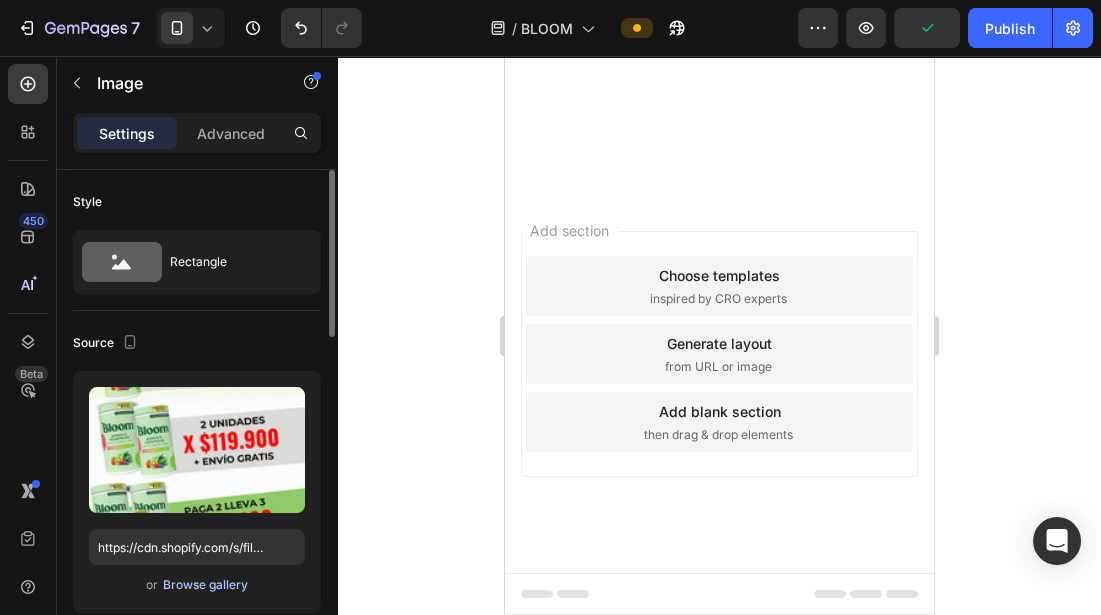 click on "Browse gallery" at bounding box center [205, 585] 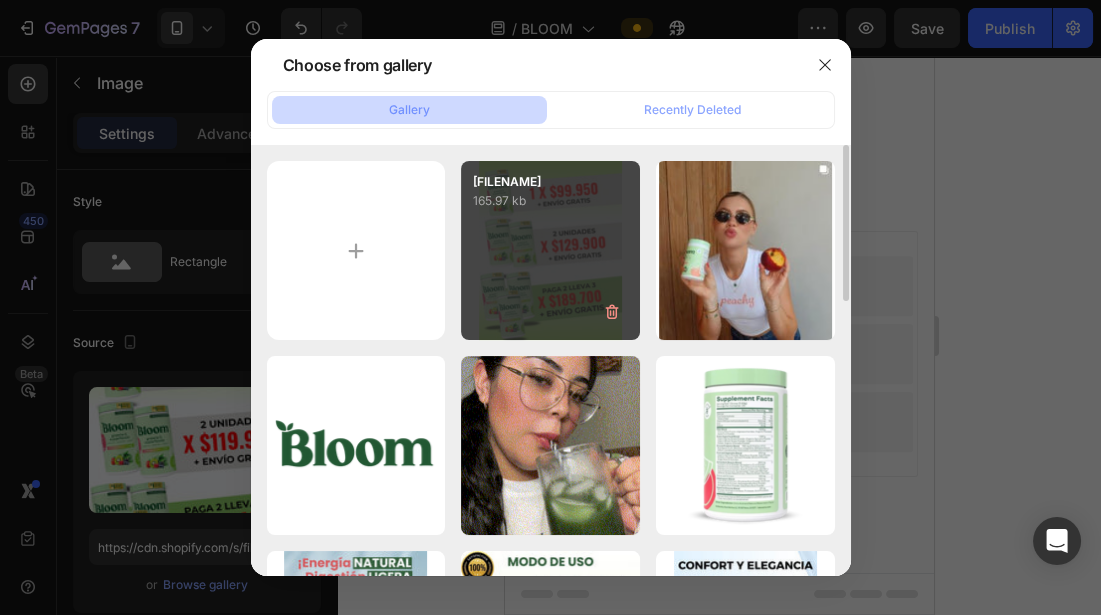 click on "[FILENAME] [SIZE] kb" at bounding box center [550, 250] 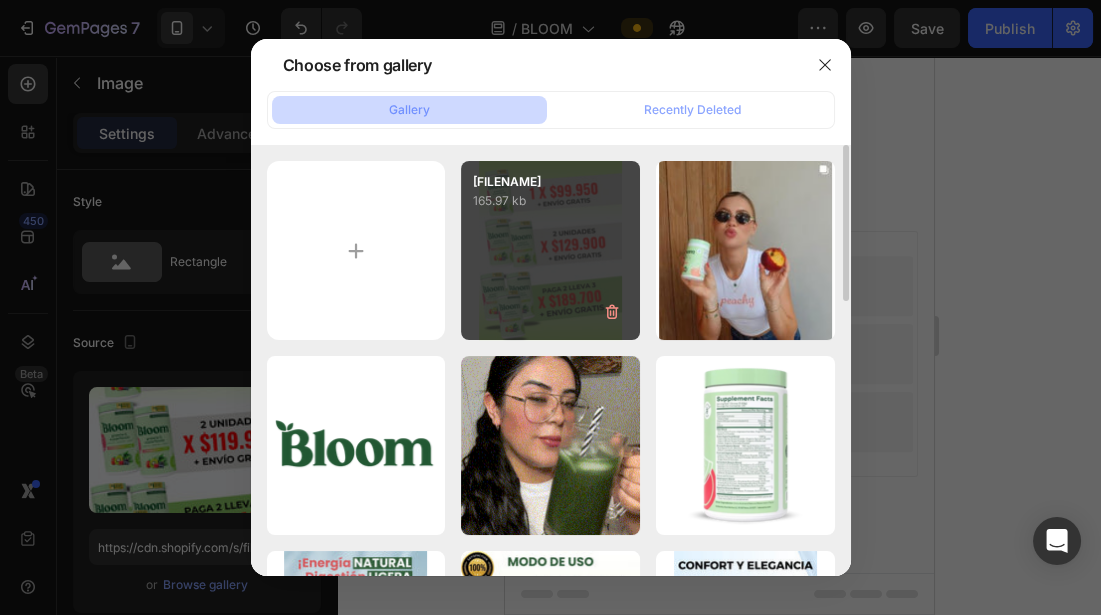 type on "https://cdn.shopify.com/s/files/1/0664/5314/3752/files/[FILENAME].jpg" 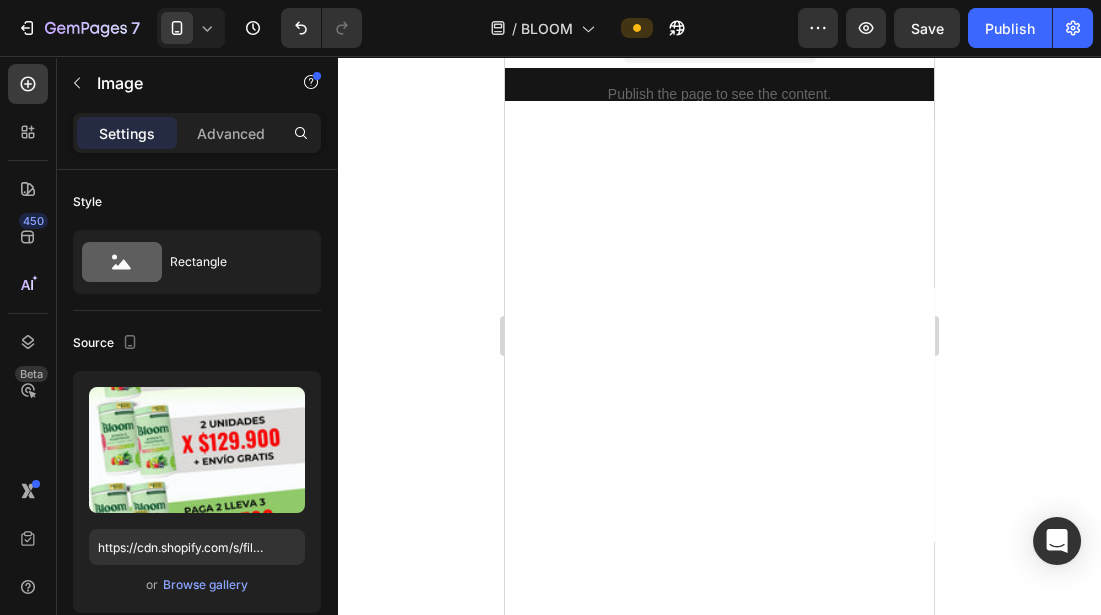 scroll, scrollTop: 0, scrollLeft: 0, axis: both 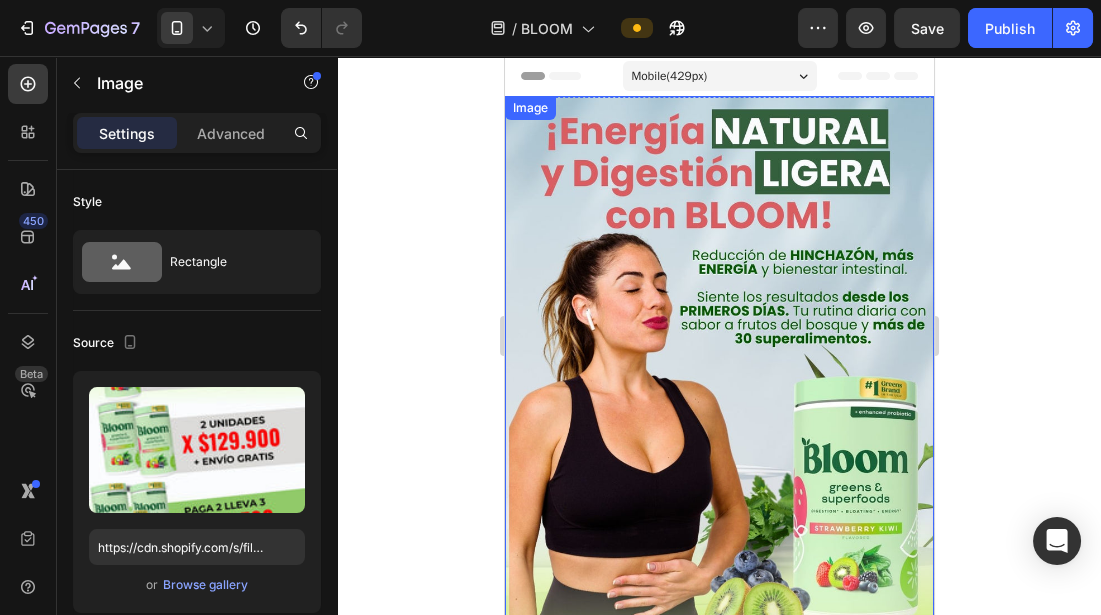 click at bounding box center [718, 364] 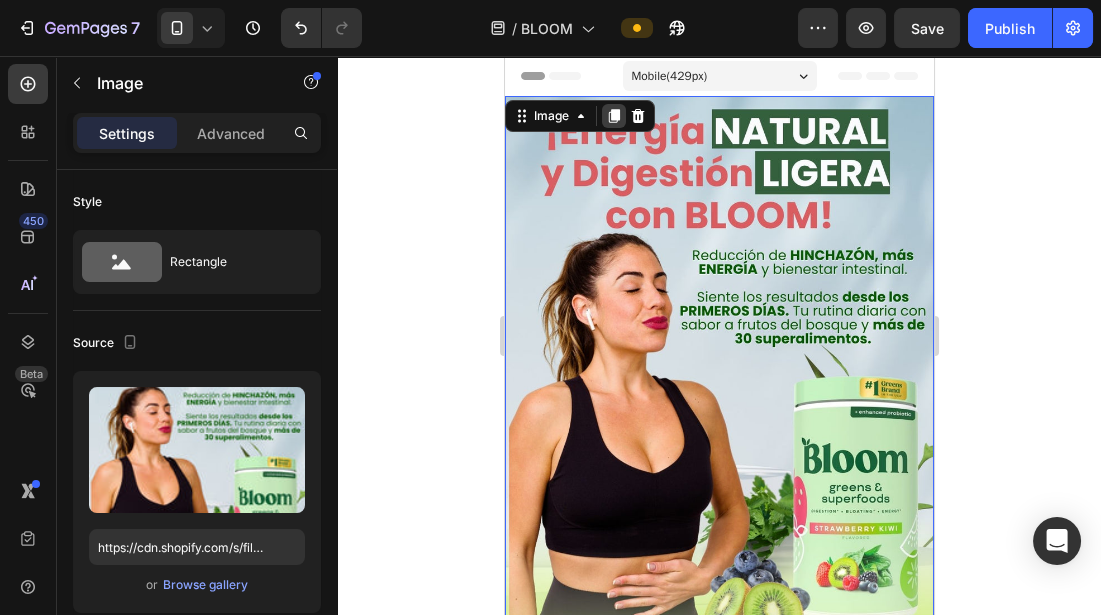 click 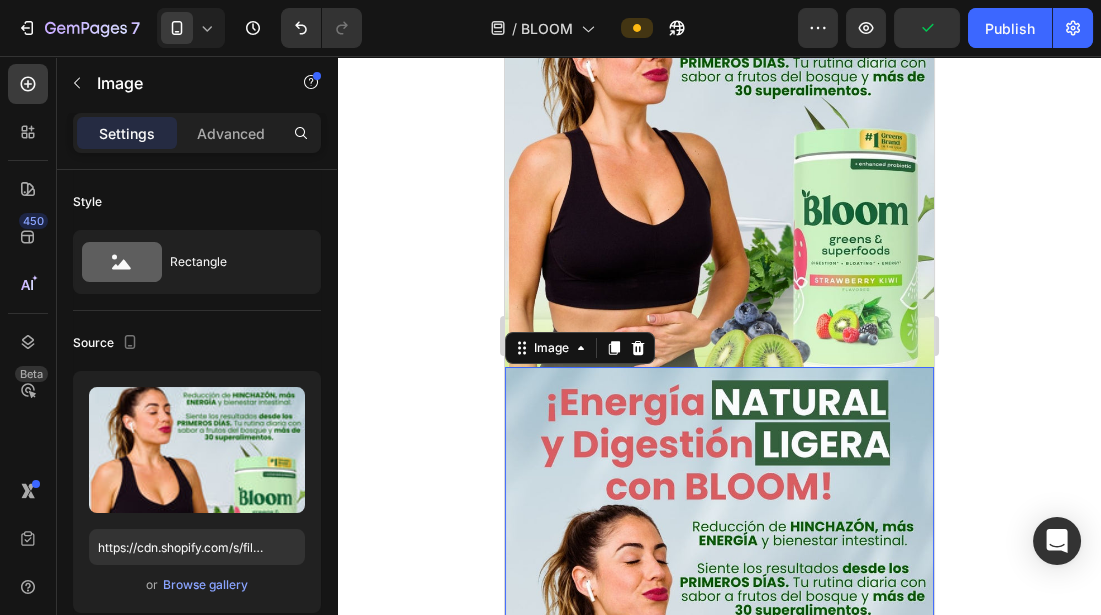 scroll, scrollTop: 0, scrollLeft: 0, axis: both 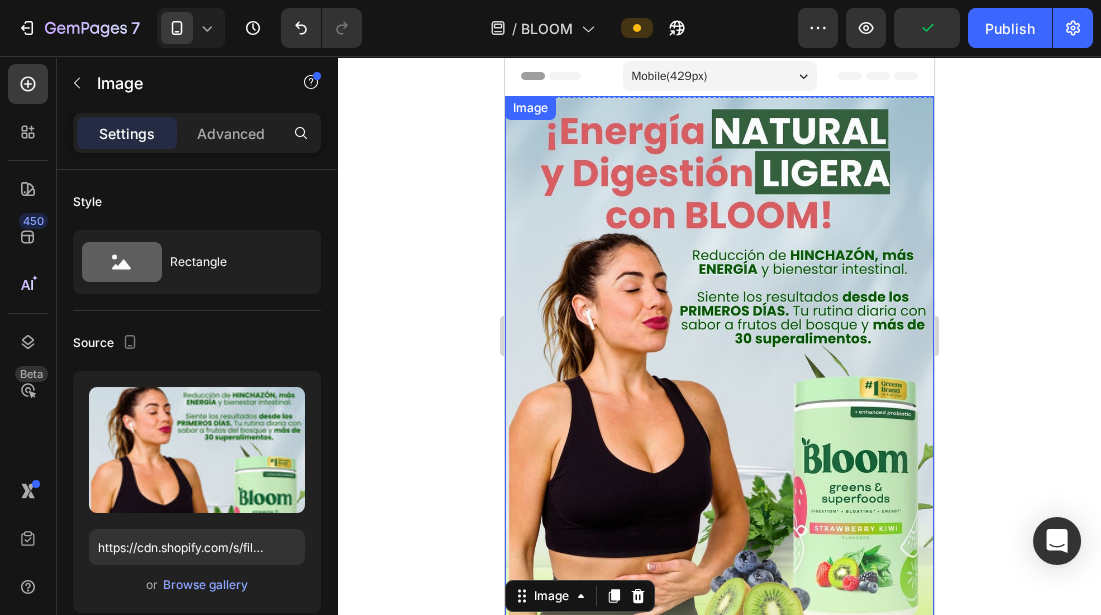 click at bounding box center [718, 364] 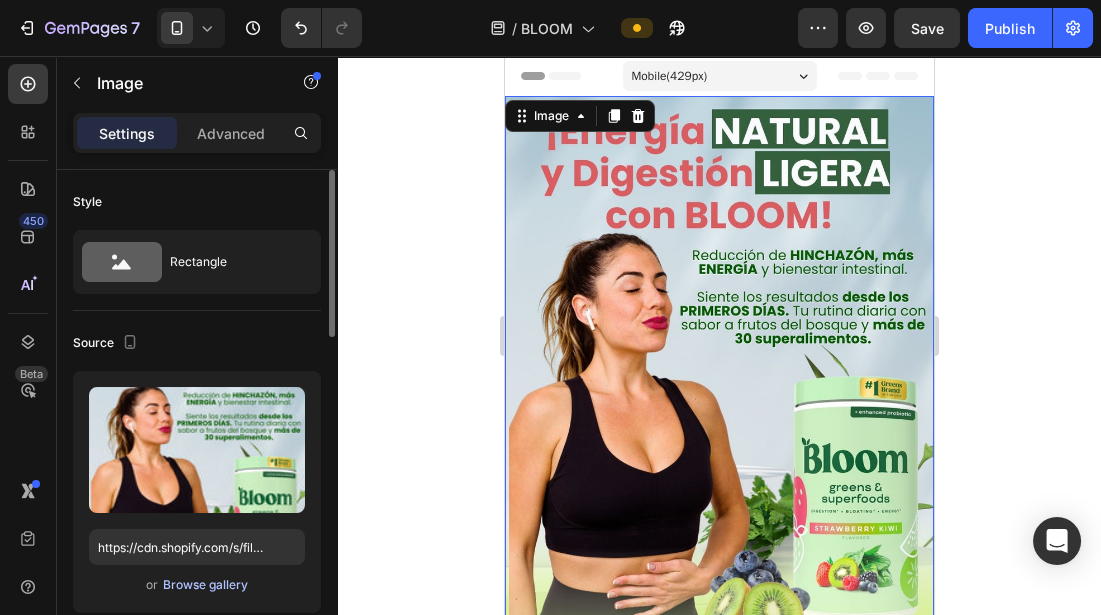 click on "Browse gallery" at bounding box center [205, 585] 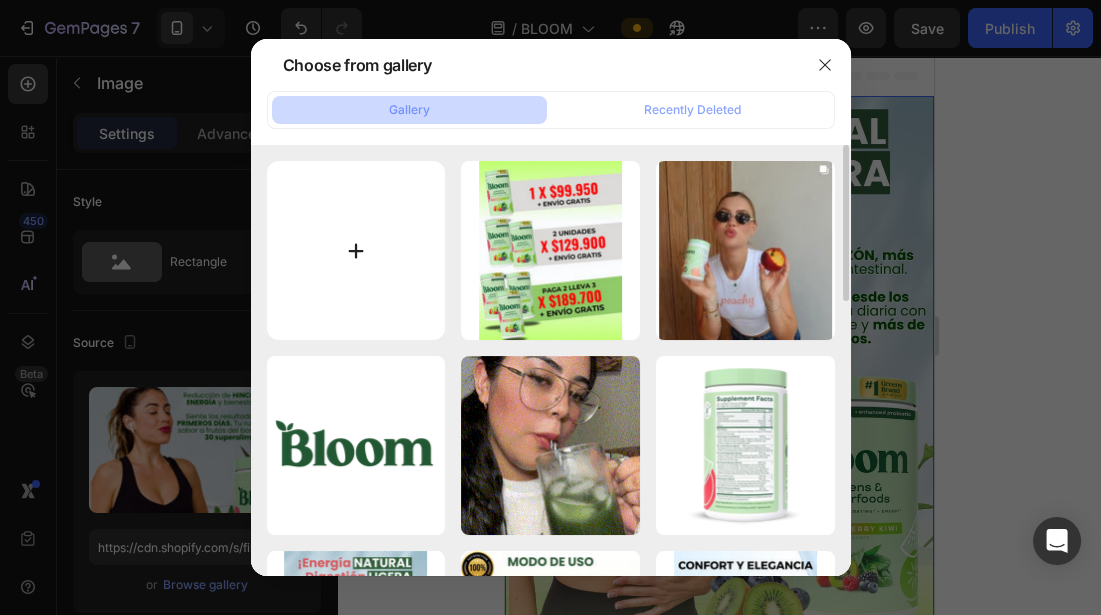 click at bounding box center (356, 250) 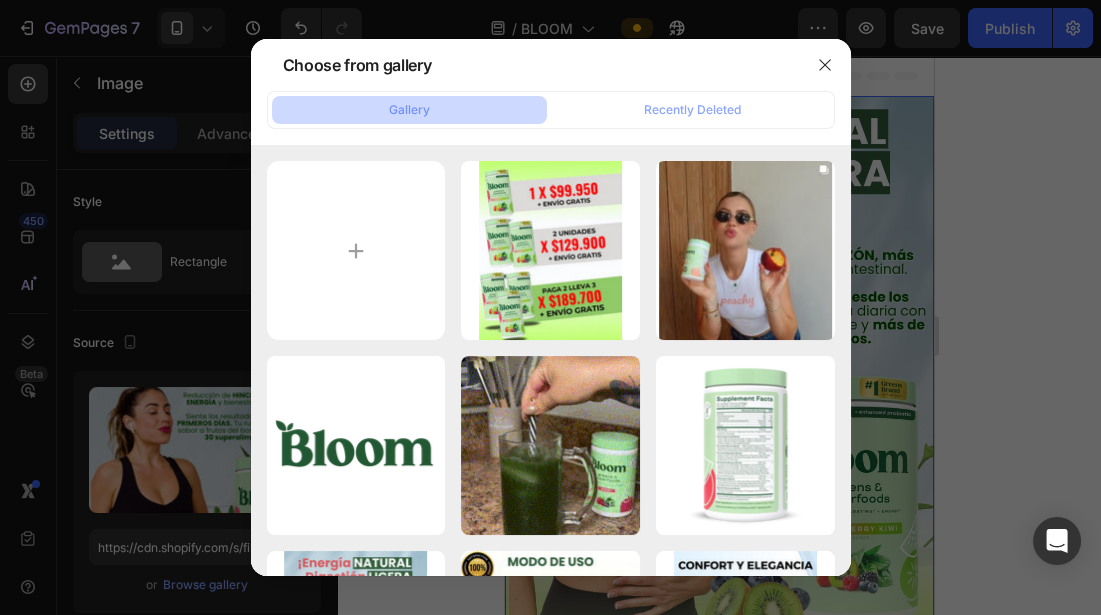 type on "C:\fakepath\[FILENAME]" 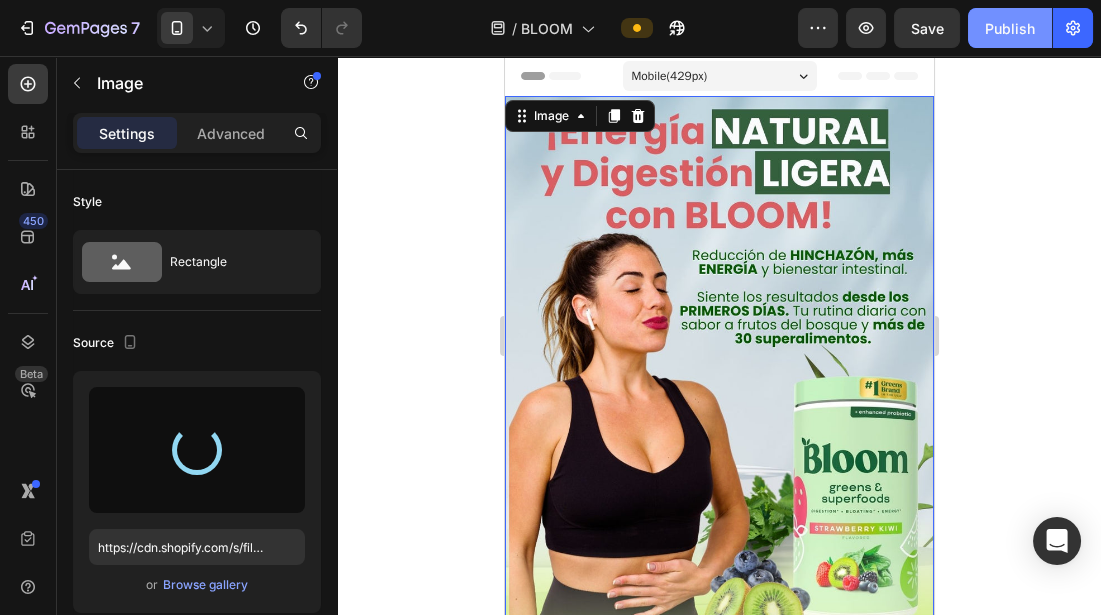 type on "https://cdn.shopify.com/s/files/1/0664/5314/3752/files/[FILENAME].jpg" 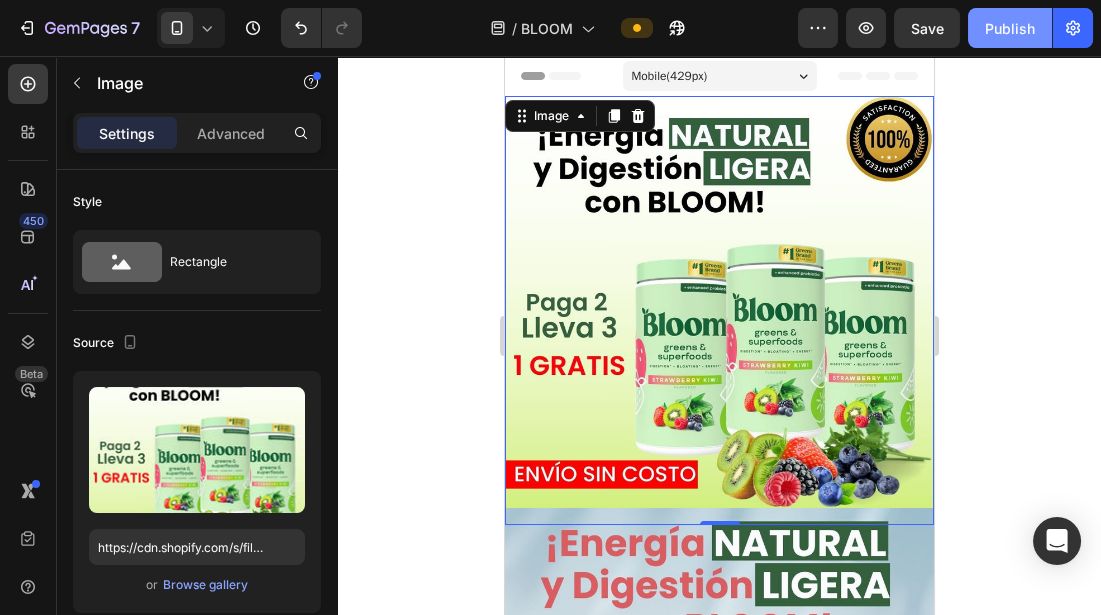 click on "Publish" at bounding box center [1010, 28] 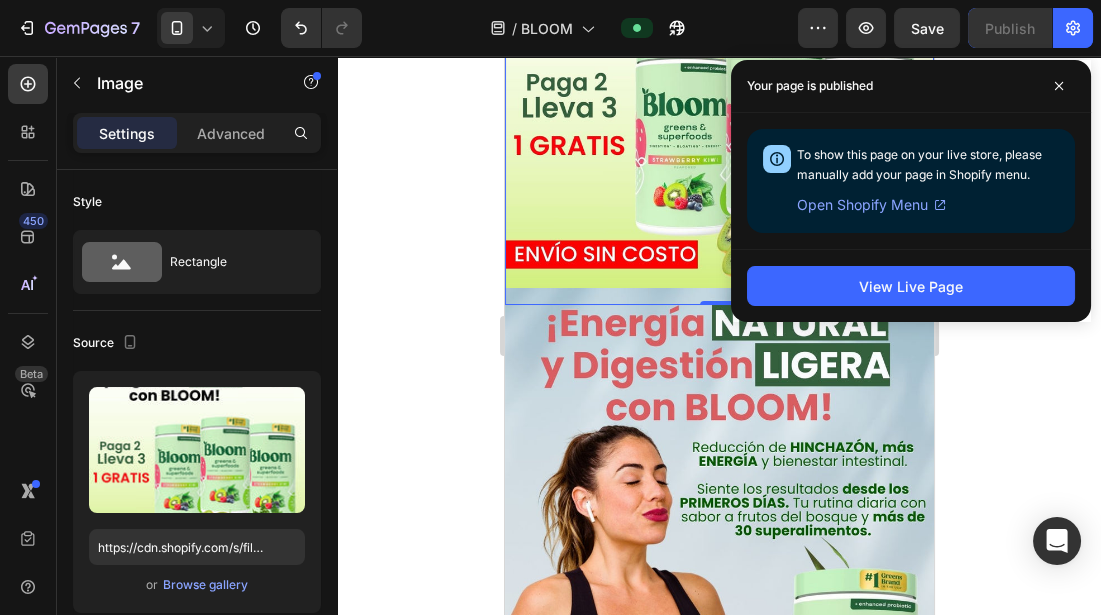 scroll, scrollTop: 257, scrollLeft: 0, axis: vertical 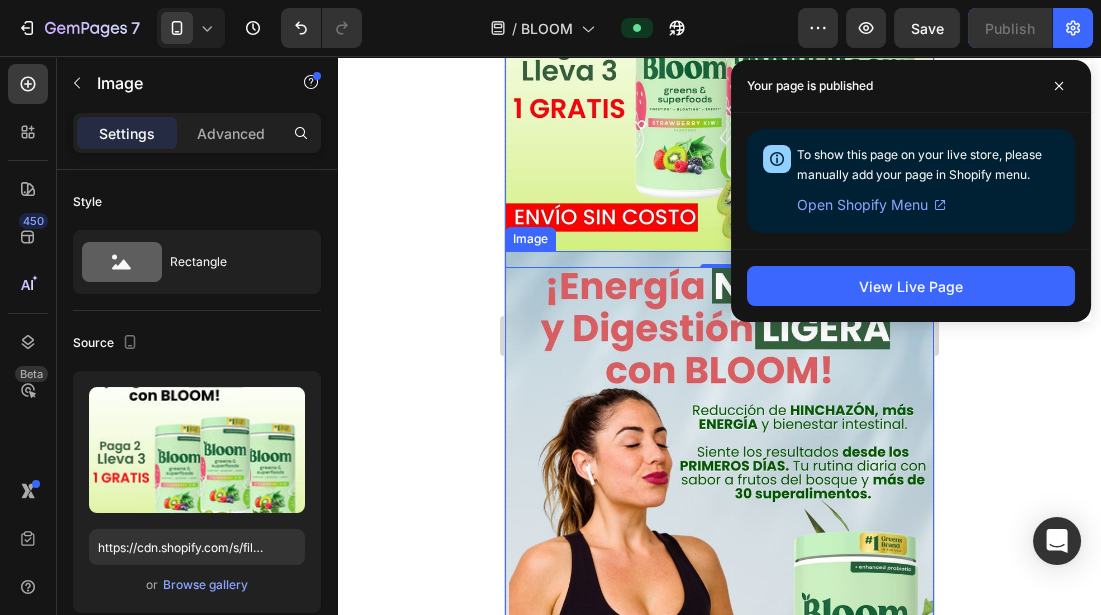 click at bounding box center [718, 519] 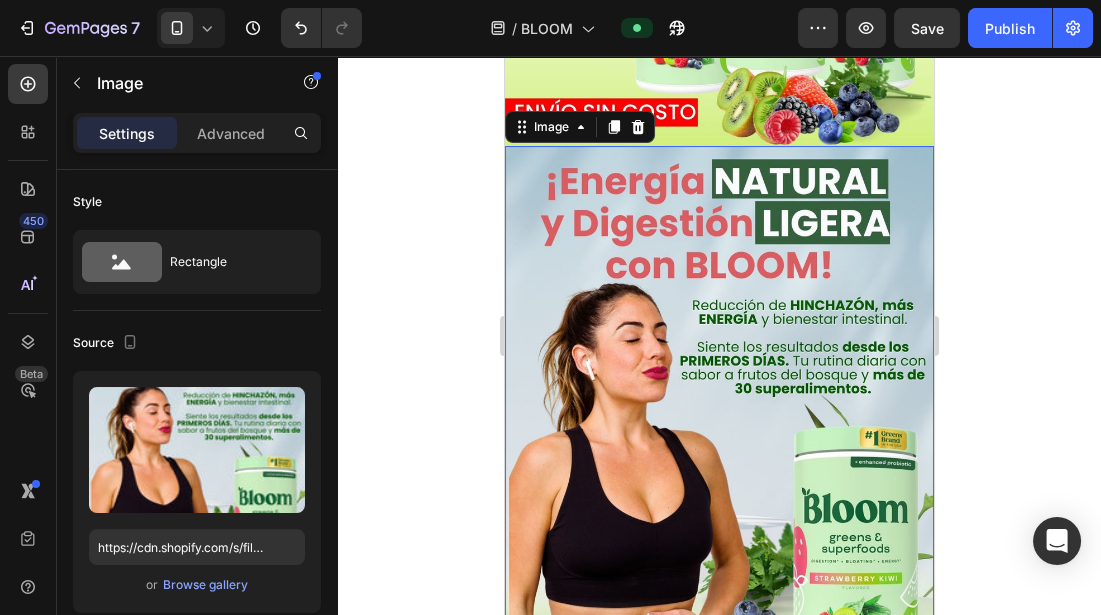 scroll, scrollTop: 363, scrollLeft: 0, axis: vertical 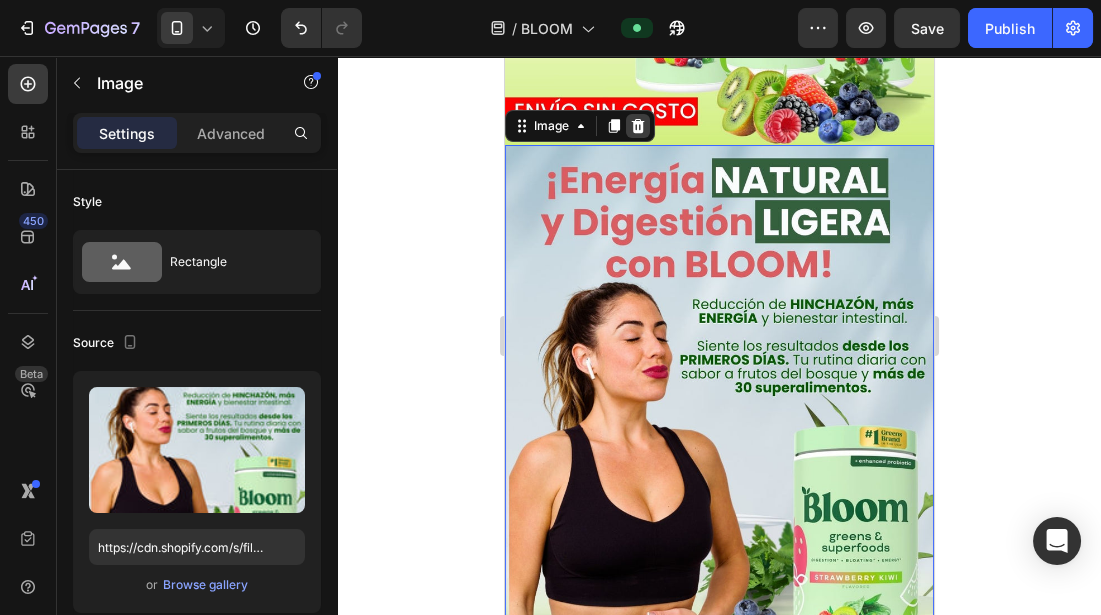 click 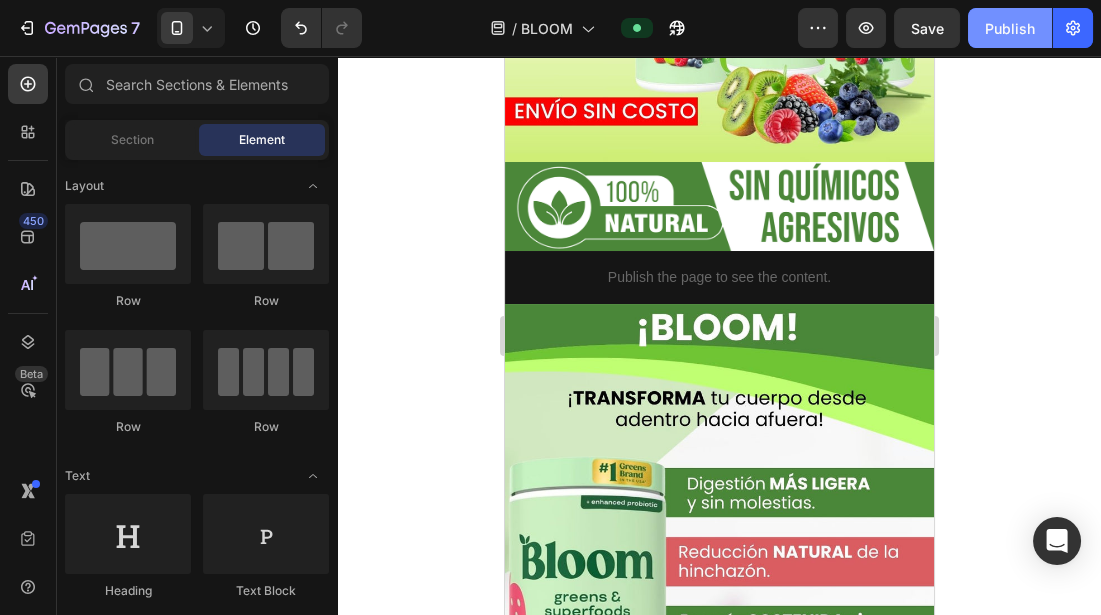 click on "Publish" at bounding box center (1010, 28) 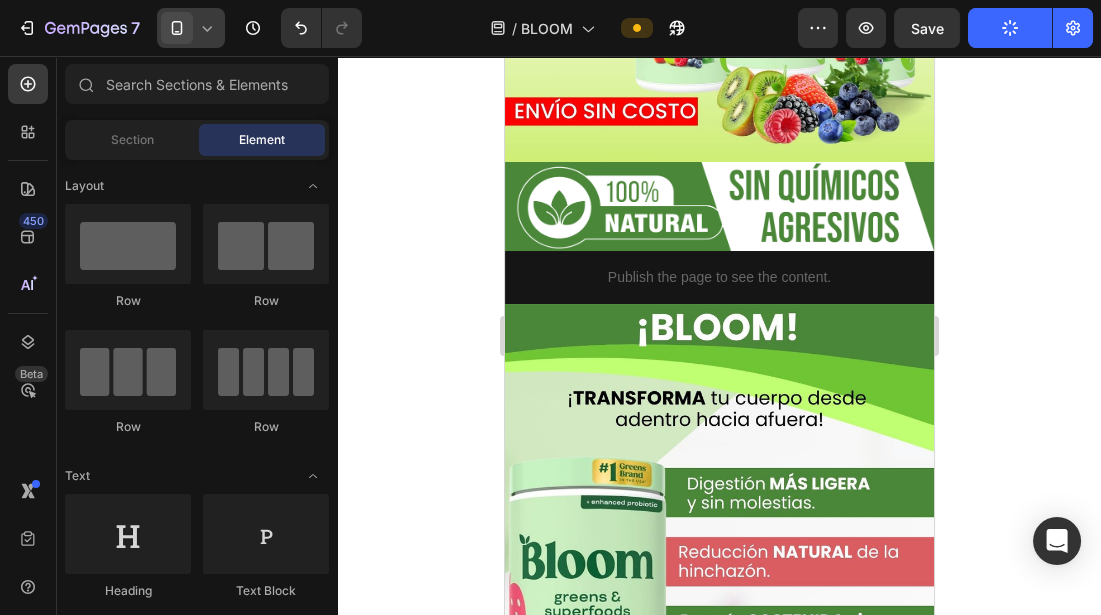 click 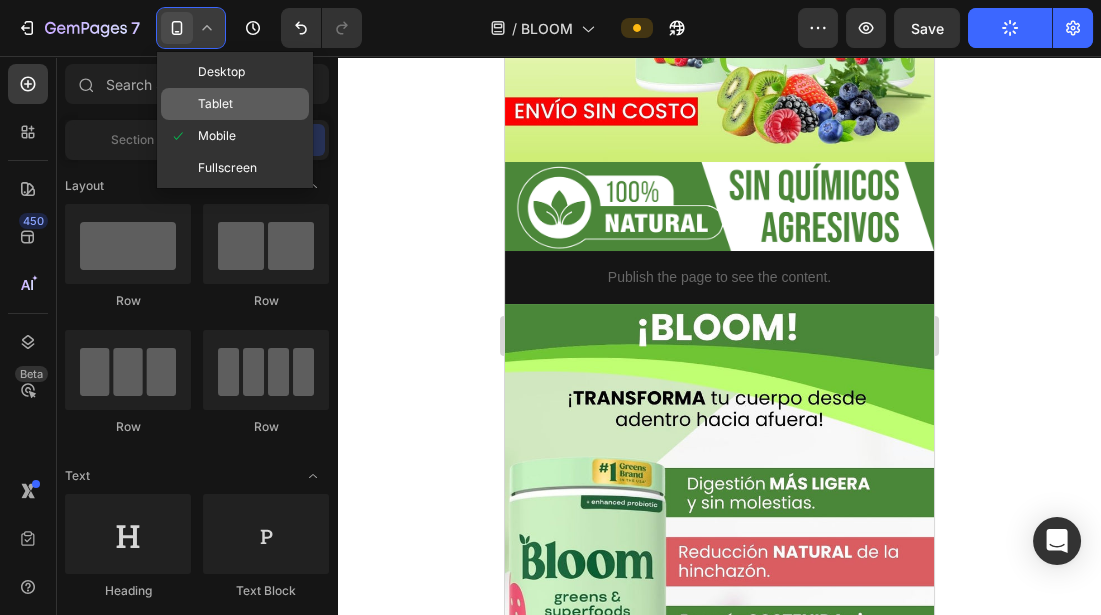 click on "Tablet" at bounding box center [215, 104] 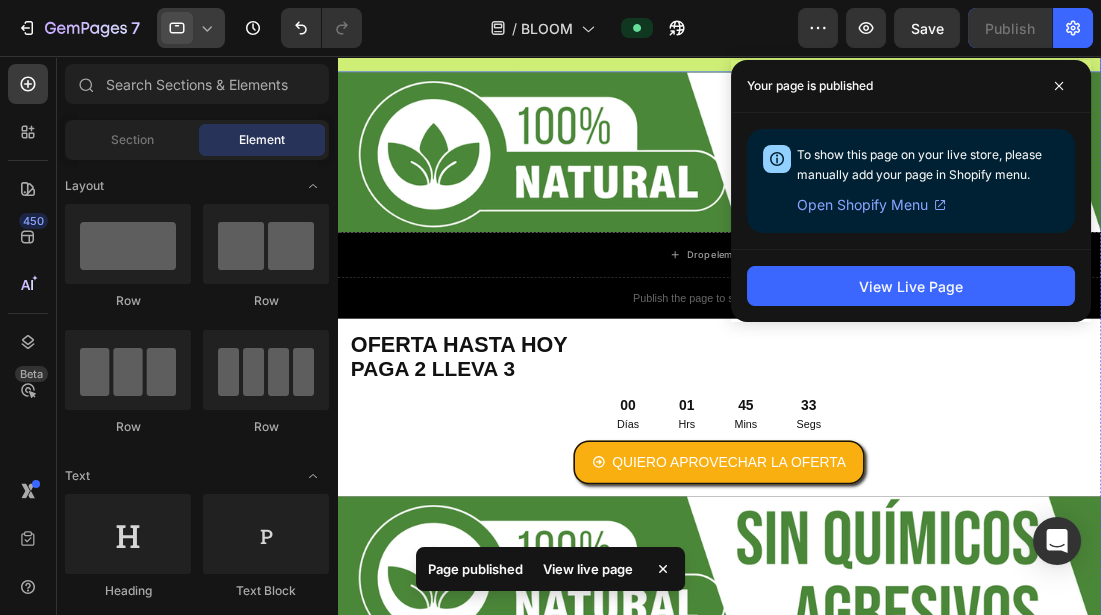 scroll, scrollTop: 1179, scrollLeft: 0, axis: vertical 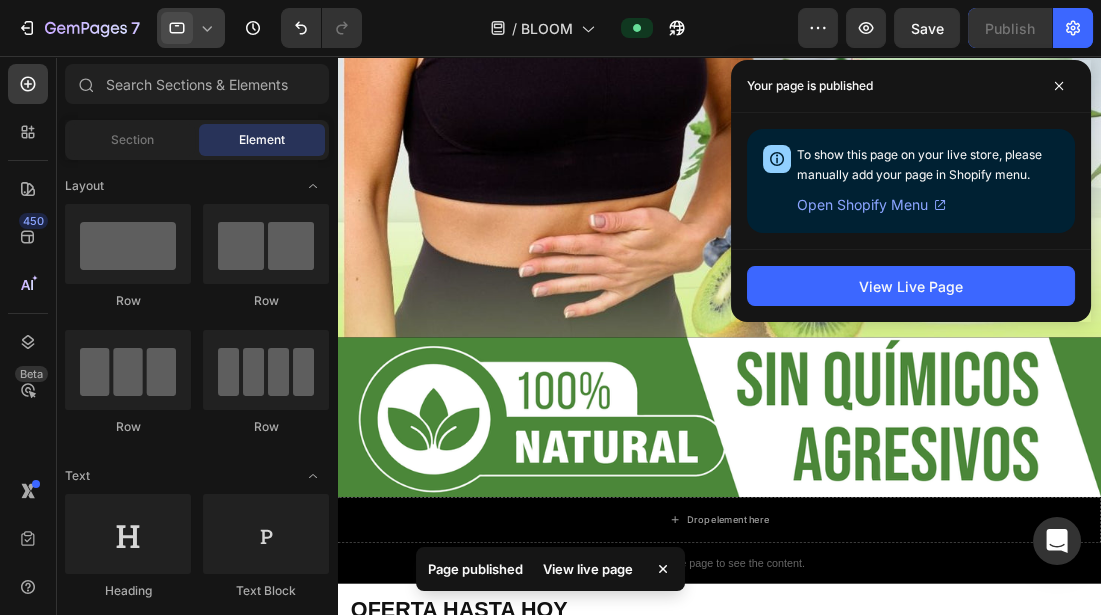 click 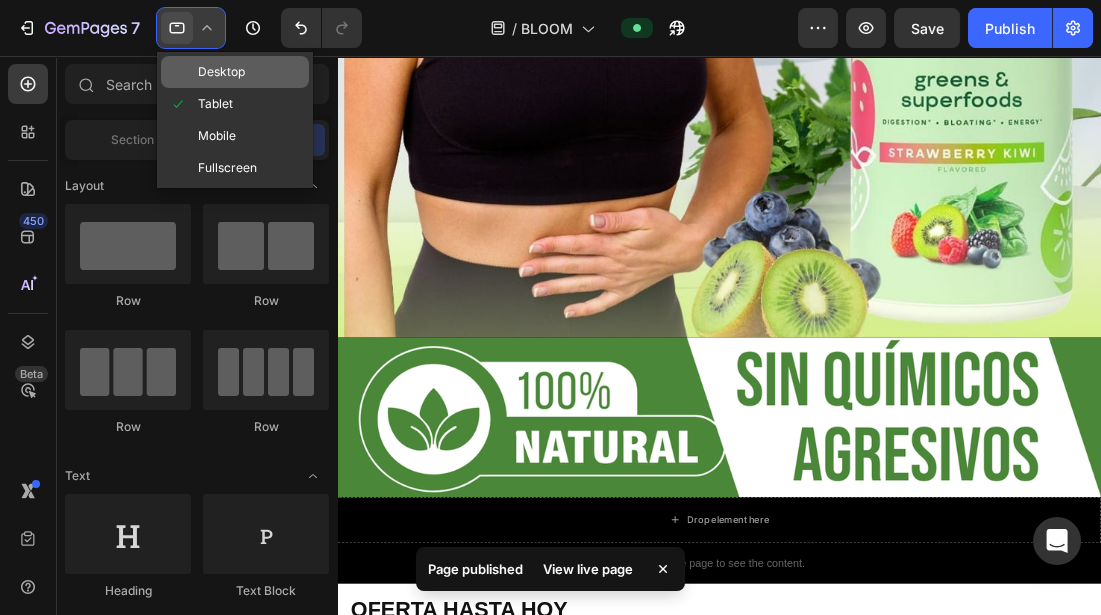 click on "Desktop" at bounding box center (221, 72) 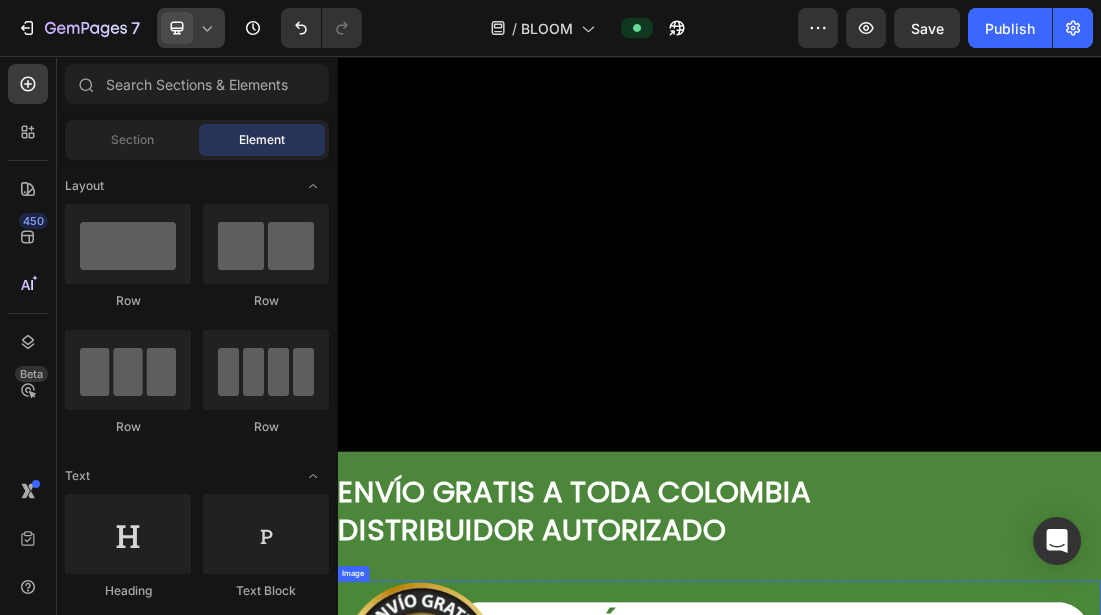 scroll, scrollTop: 11678, scrollLeft: 0, axis: vertical 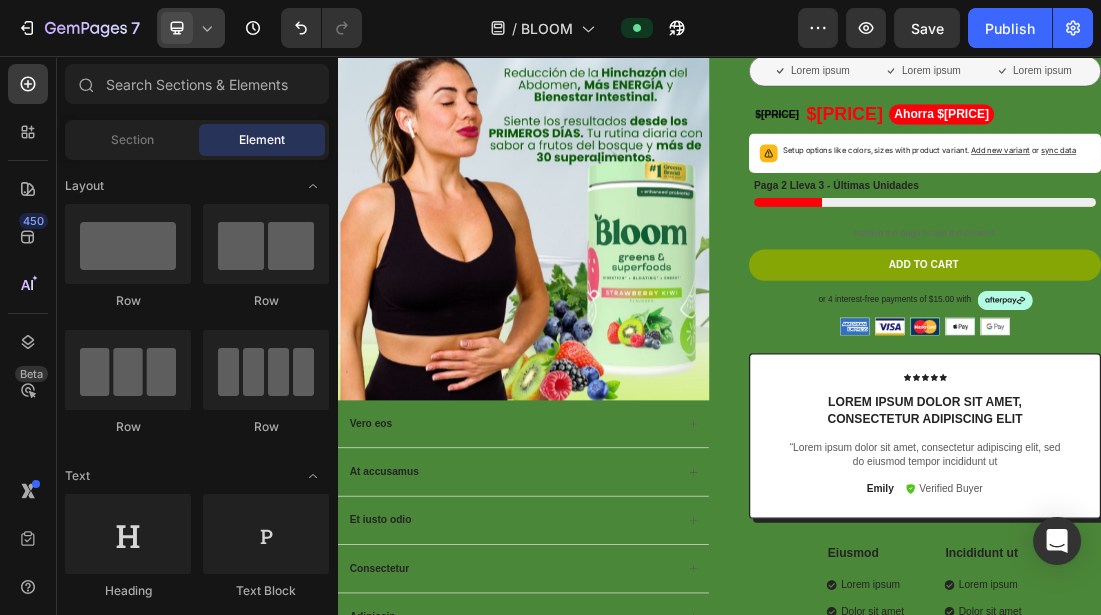click 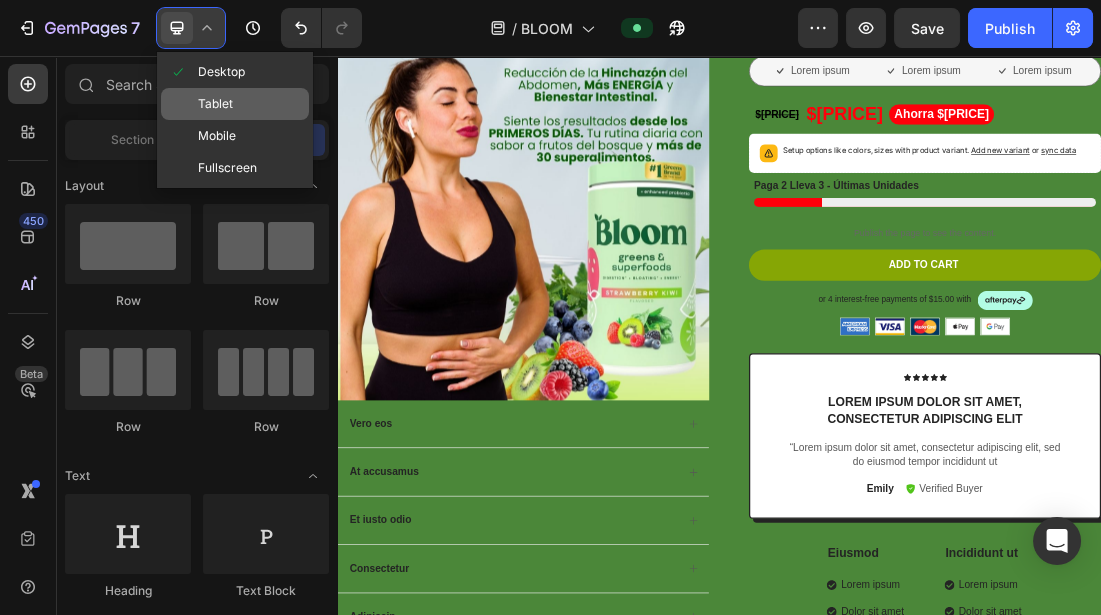 click on "Tablet" at bounding box center (215, 104) 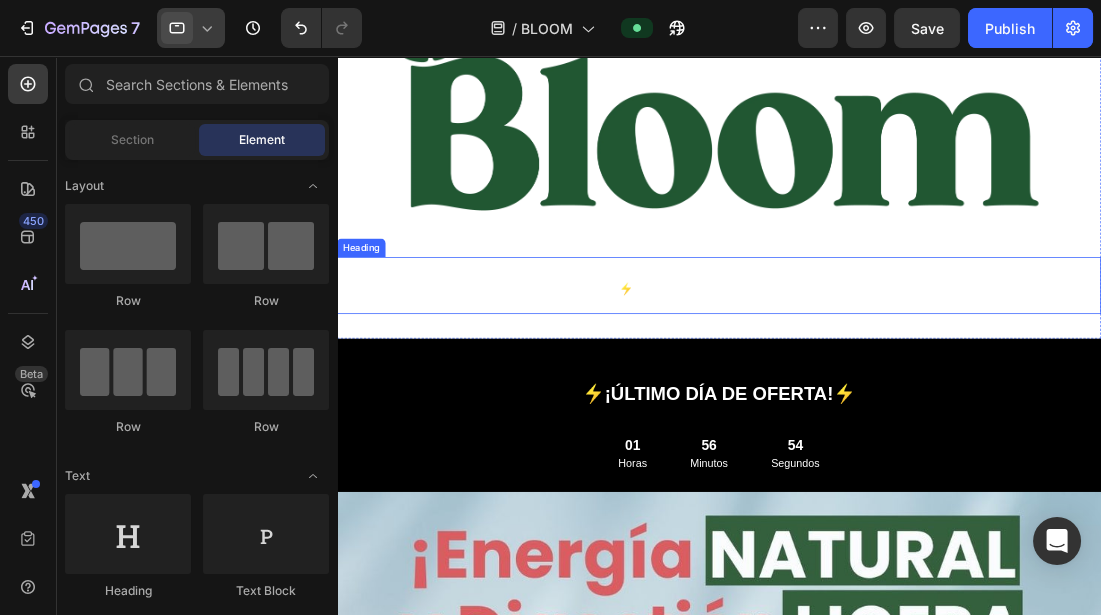 scroll, scrollTop: 149, scrollLeft: 0, axis: vertical 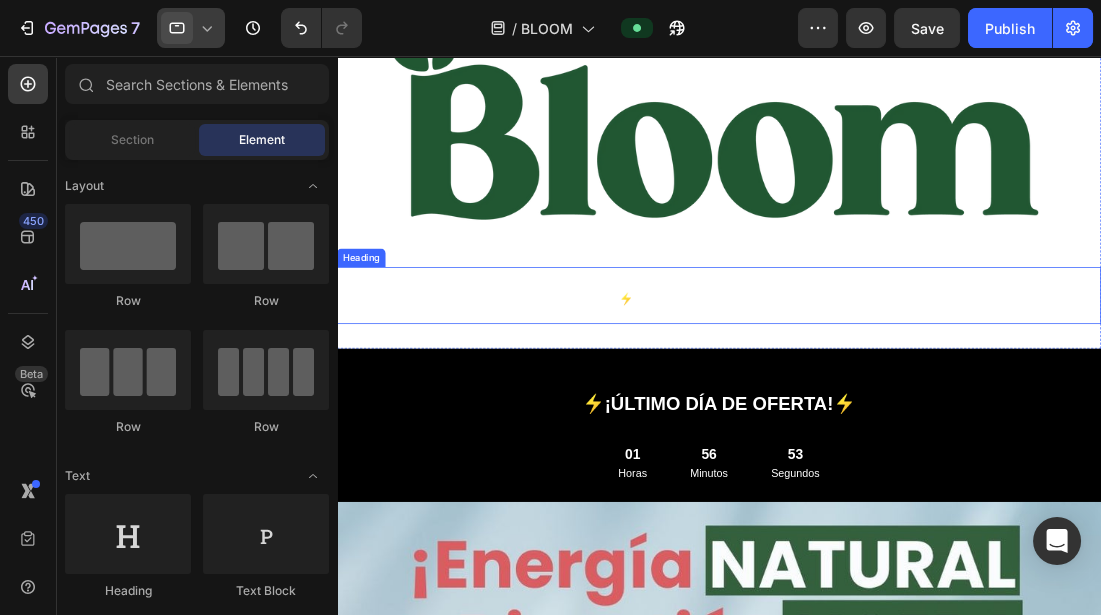 click on "⚡️PAGA 2 LLEVA 3 + ENVÍO GRATIS" at bounding box center [833, 366] 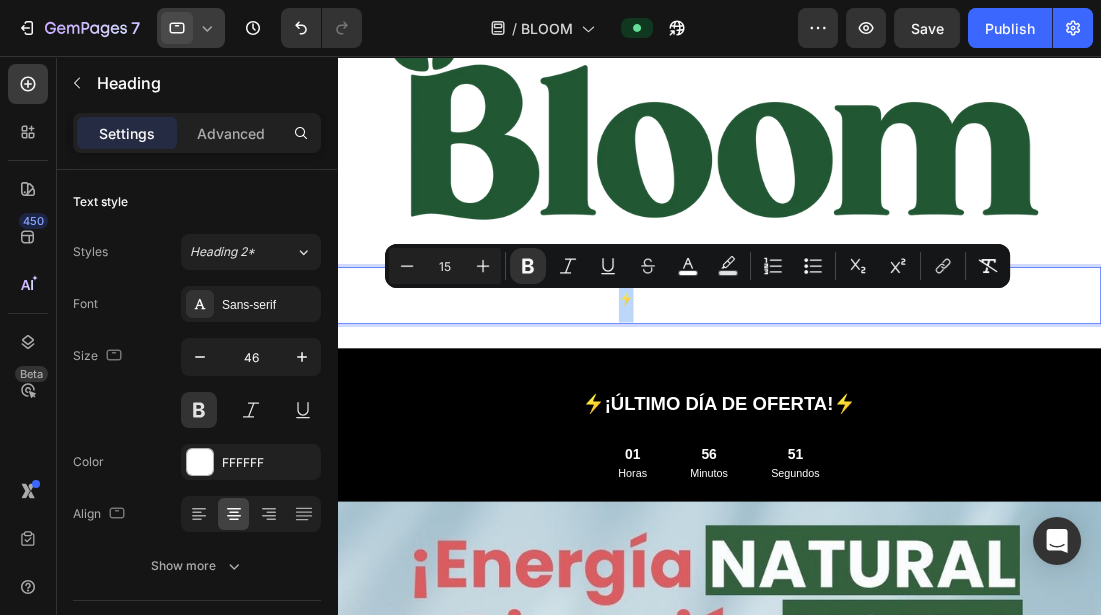 click on "⚡️PAGA 2 LLEVA 3 + ENVÍO GRATIS" at bounding box center (833, 366) 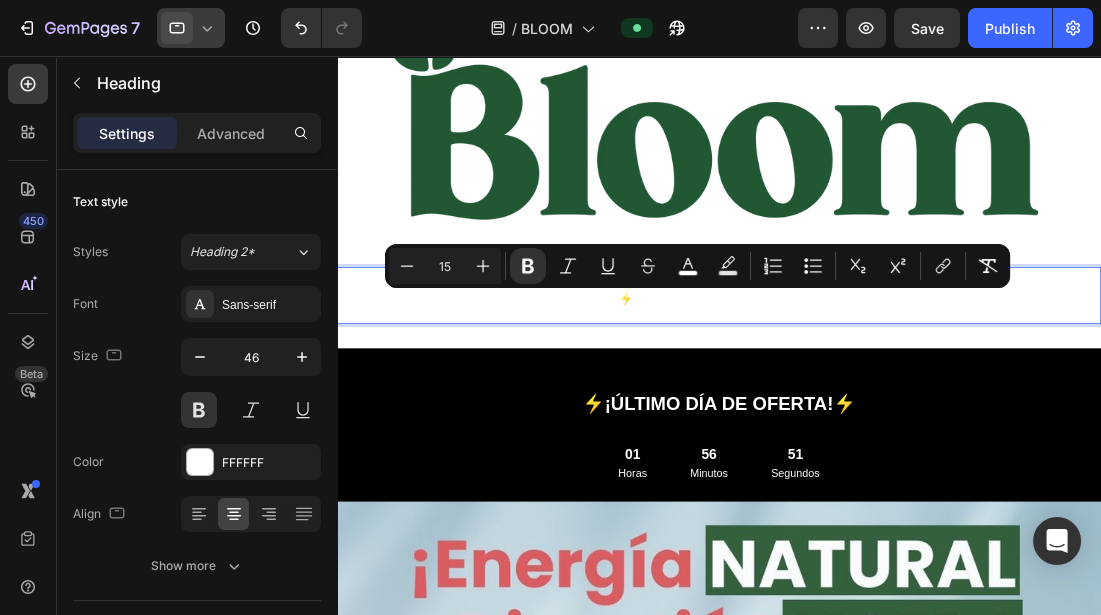 click on "⚡️PAGA 2 LLEVA 3 + ENVÍO GRATIS" at bounding box center [833, 366] 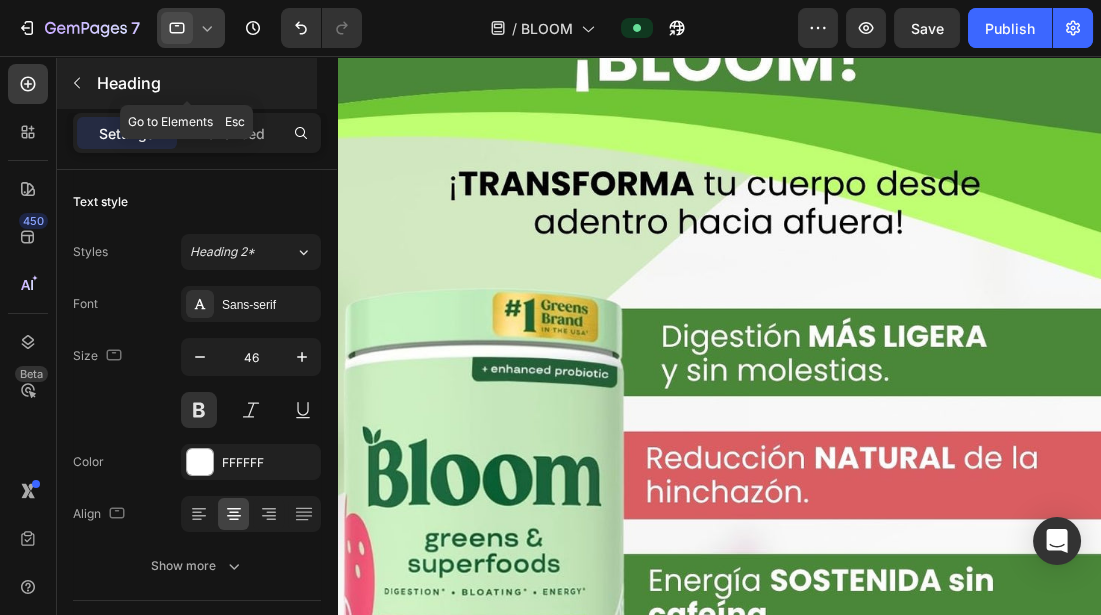scroll, scrollTop: 2488, scrollLeft: 0, axis: vertical 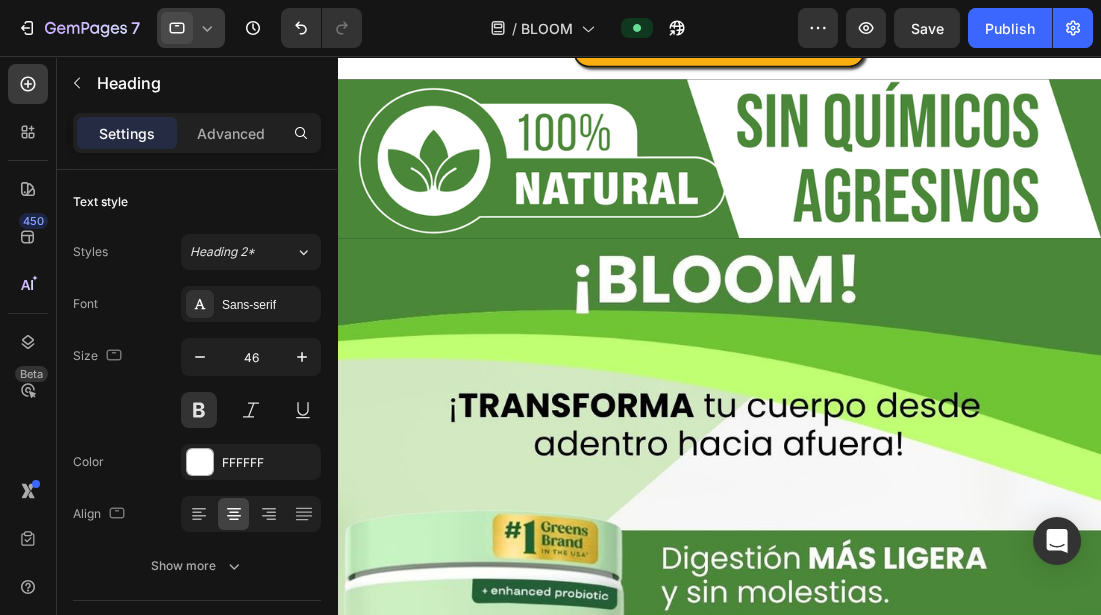 click 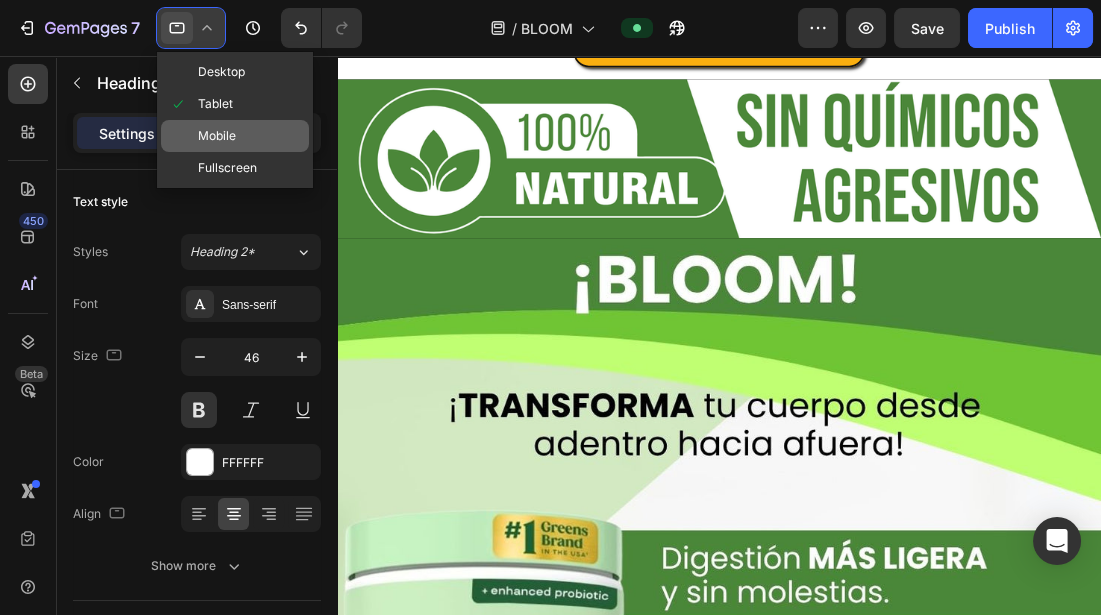 click on "Mobile" at bounding box center (217, 136) 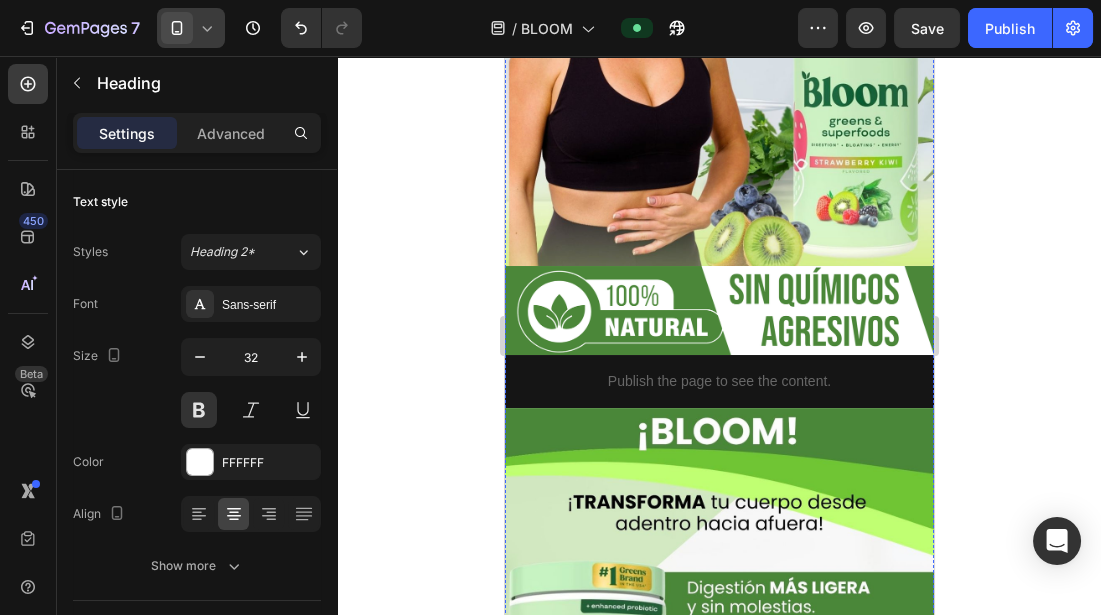 scroll, scrollTop: 791, scrollLeft: 0, axis: vertical 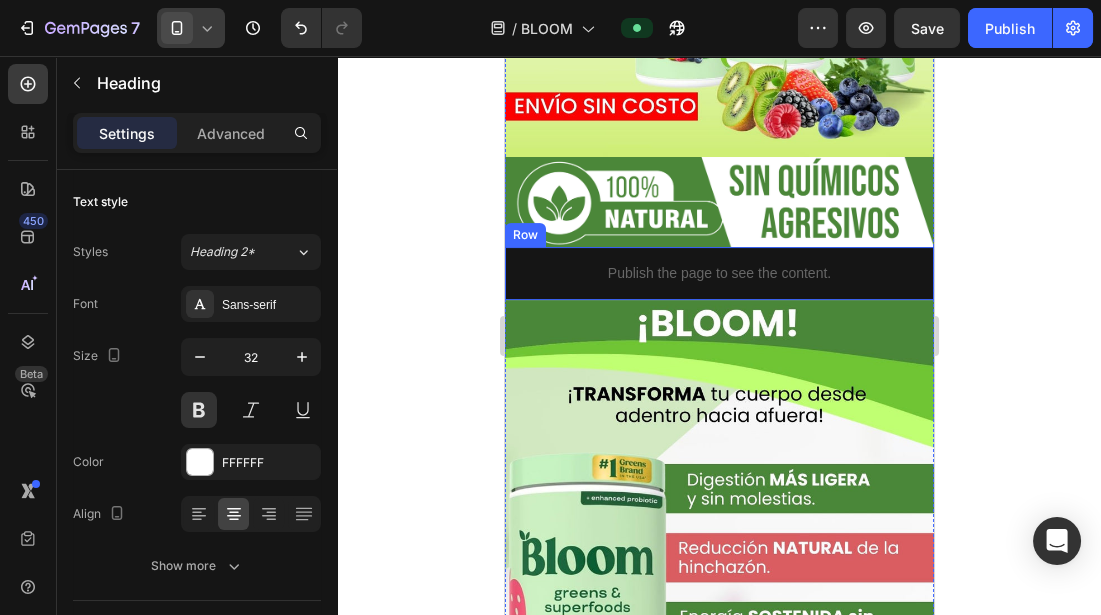 click on "Publish the page to see the content.
Custom Code Row" at bounding box center [718, 273] 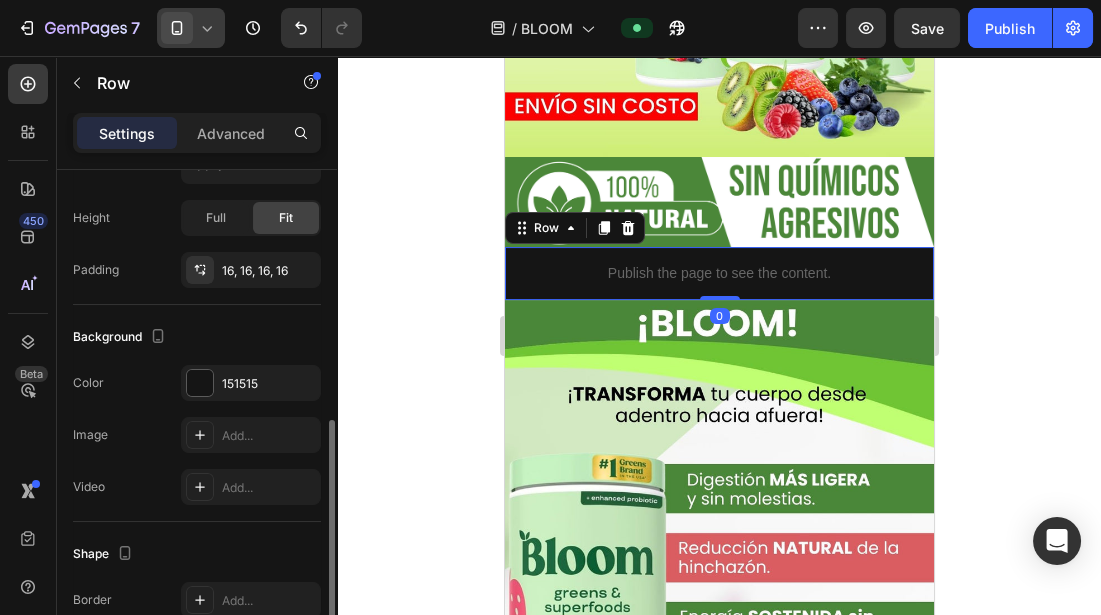 scroll, scrollTop: 499, scrollLeft: 0, axis: vertical 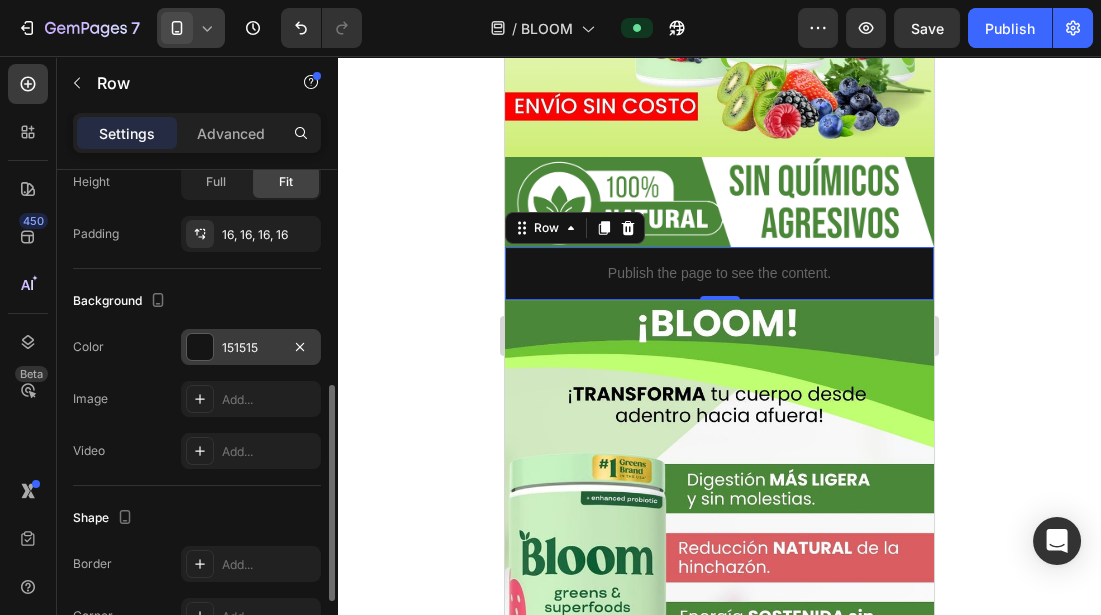 click at bounding box center [200, 347] 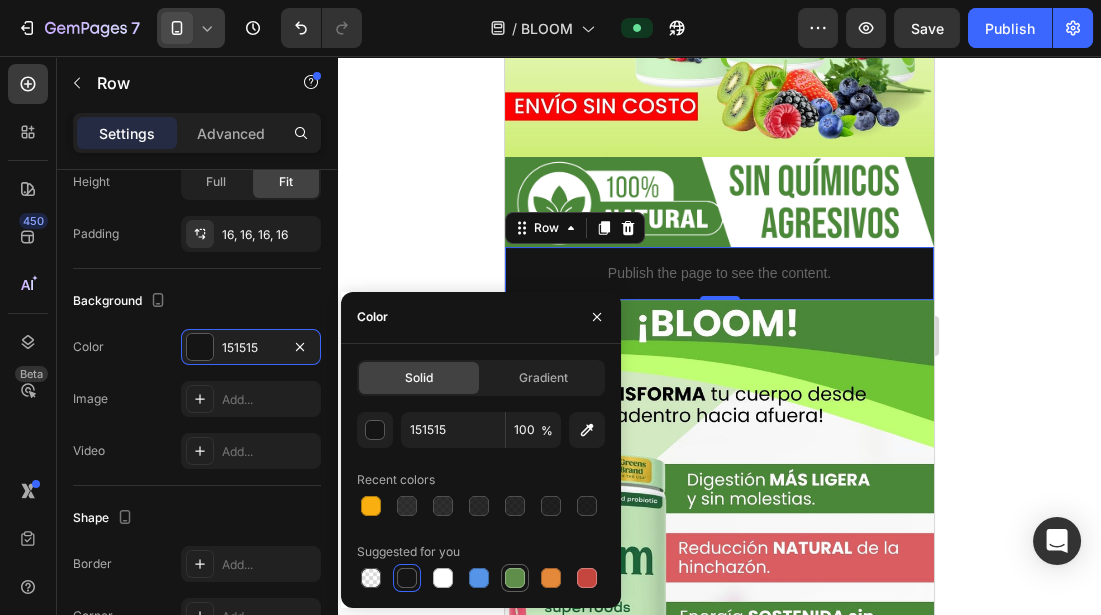 click at bounding box center [515, 578] 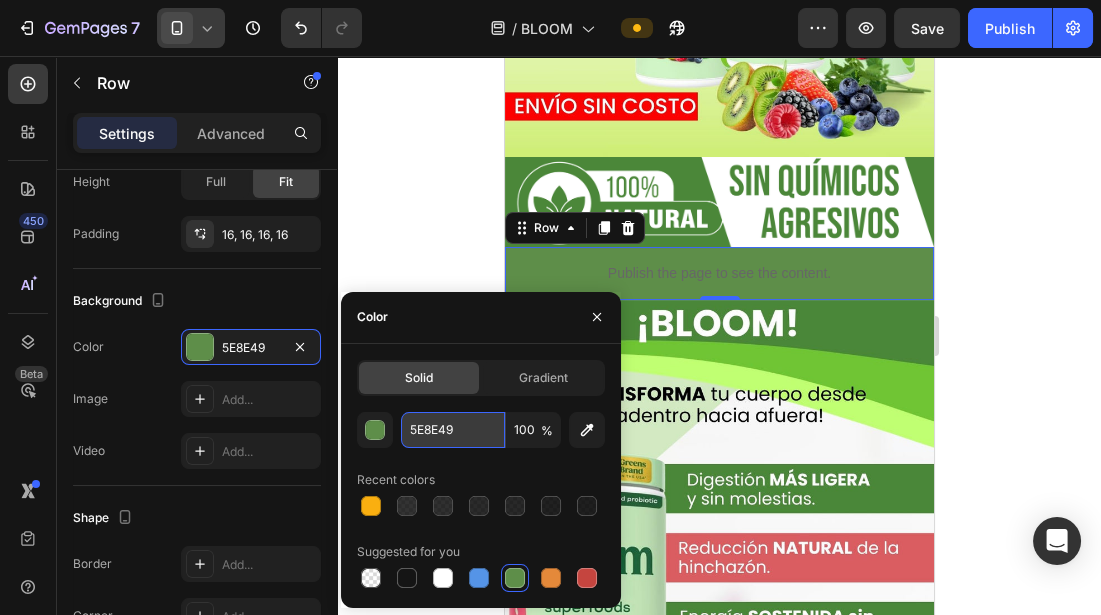 click on "5E8E49" at bounding box center [453, 430] 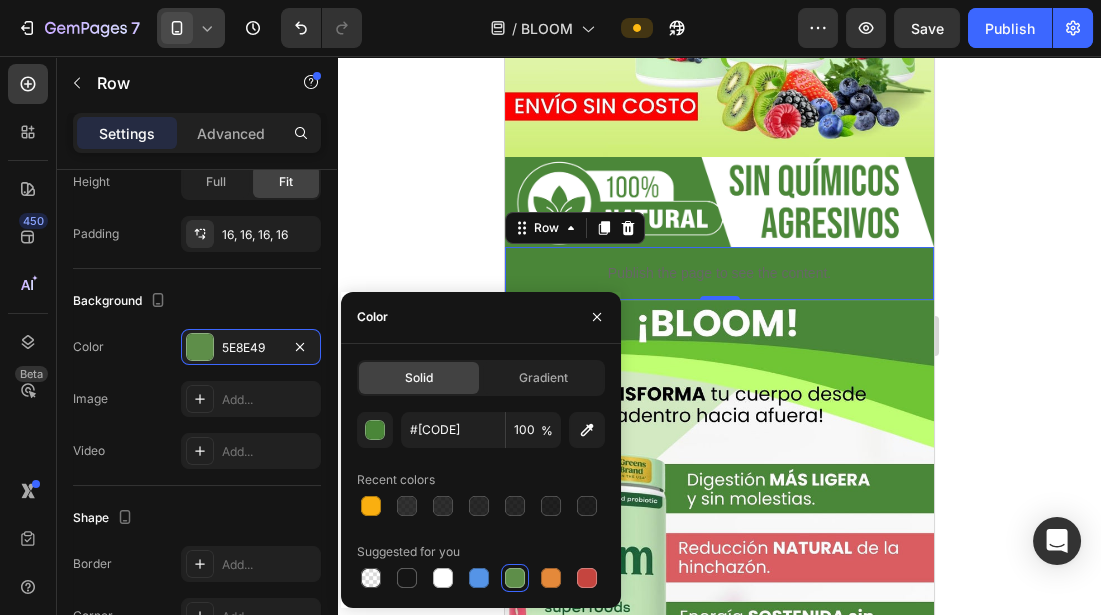 click 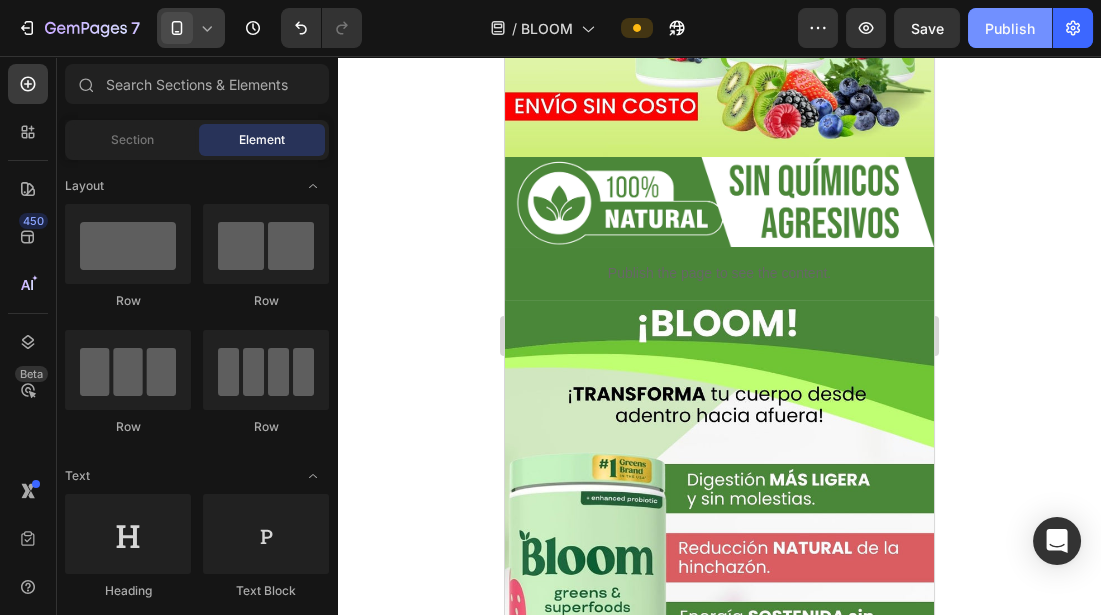 click on "Publish" at bounding box center [1010, 28] 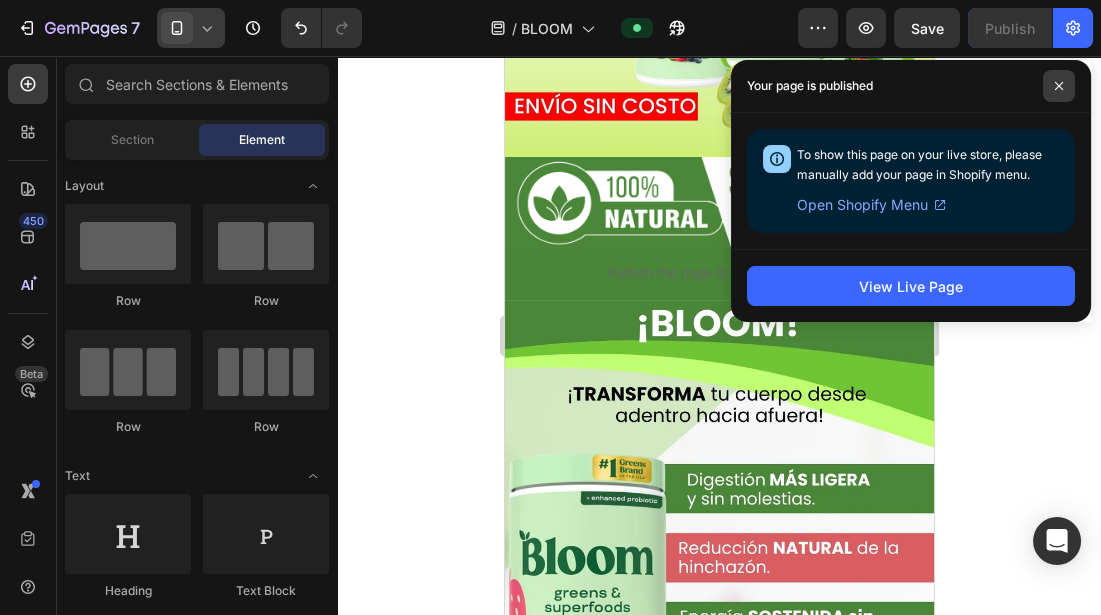 click at bounding box center (1059, 86) 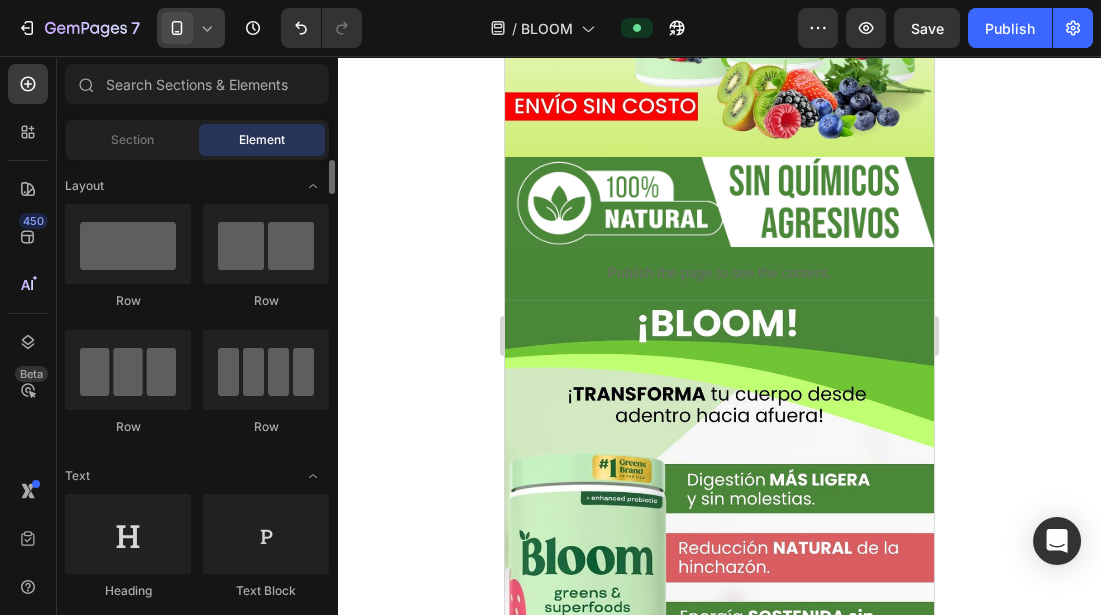click on "Row" 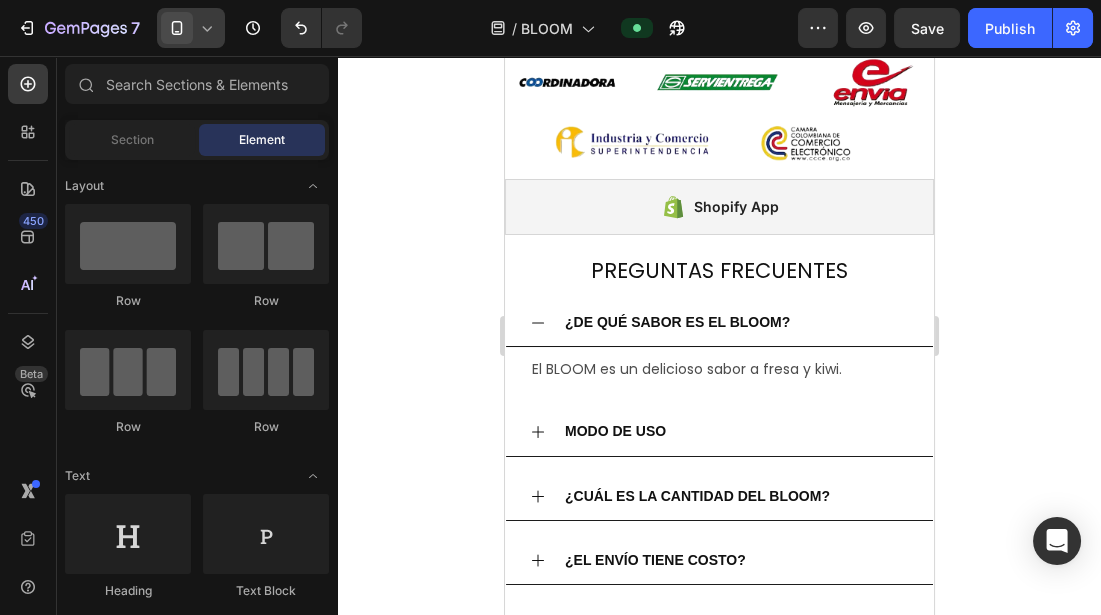 scroll, scrollTop: 4823, scrollLeft: 0, axis: vertical 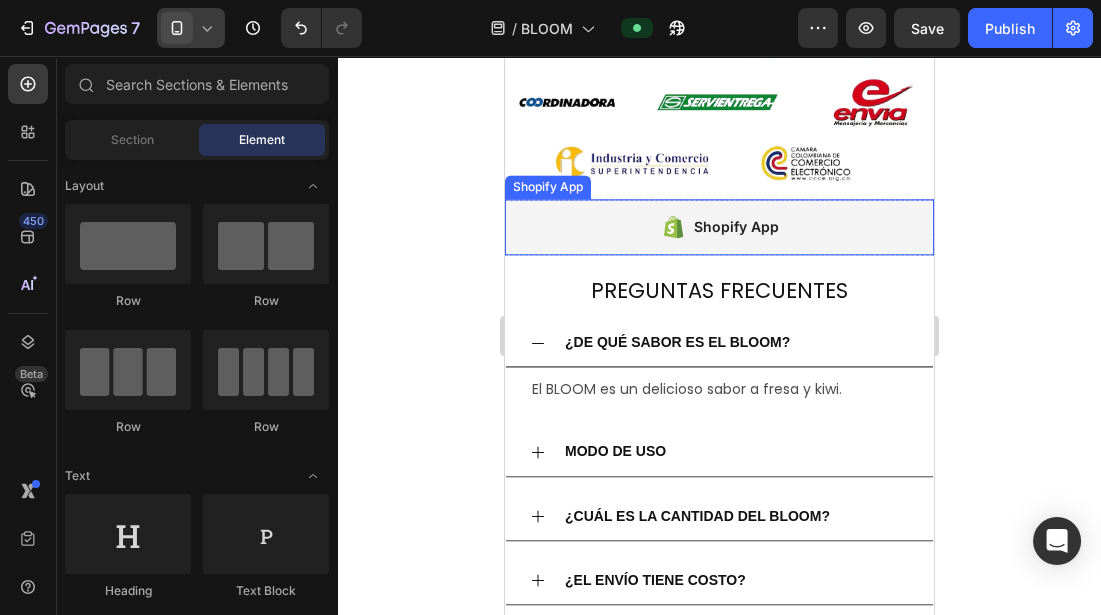 click on "Shopify App" at bounding box center (718, 227) 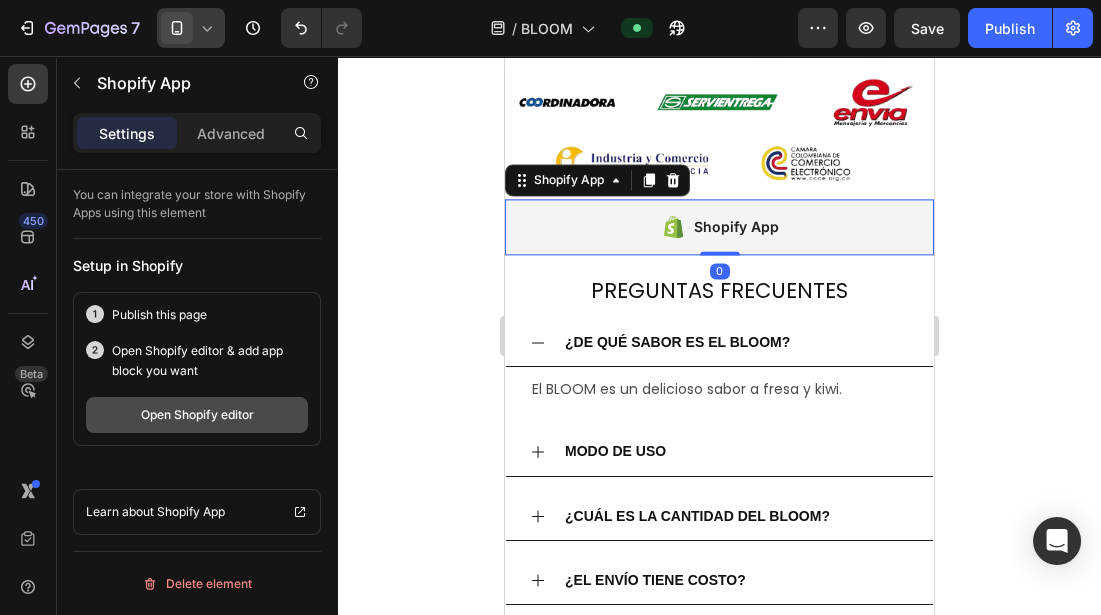 click on "Open Shopify editor" at bounding box center [197, 415] 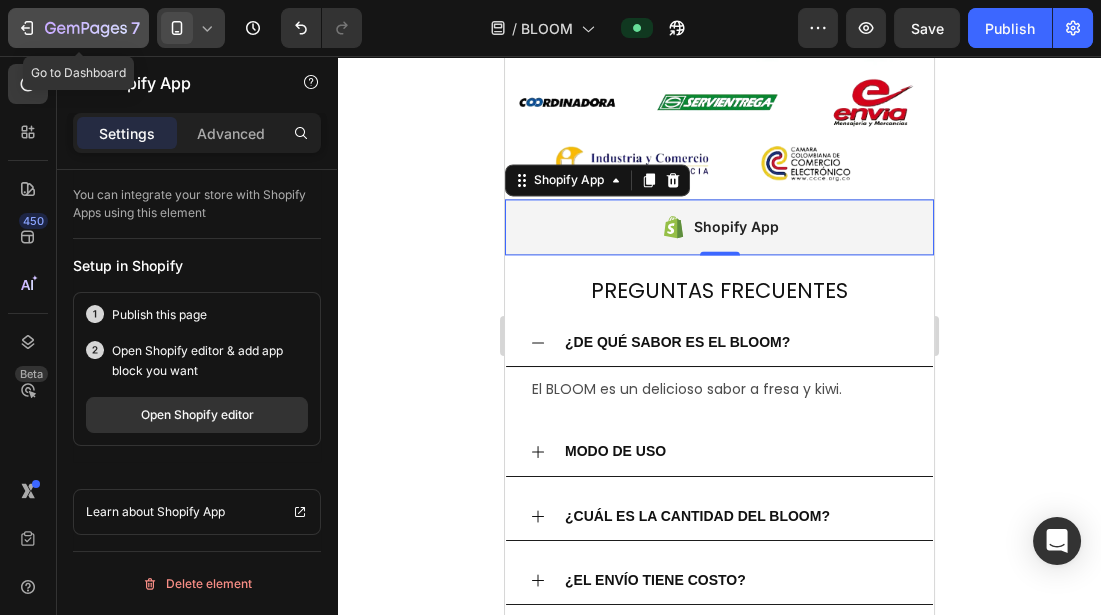 click 